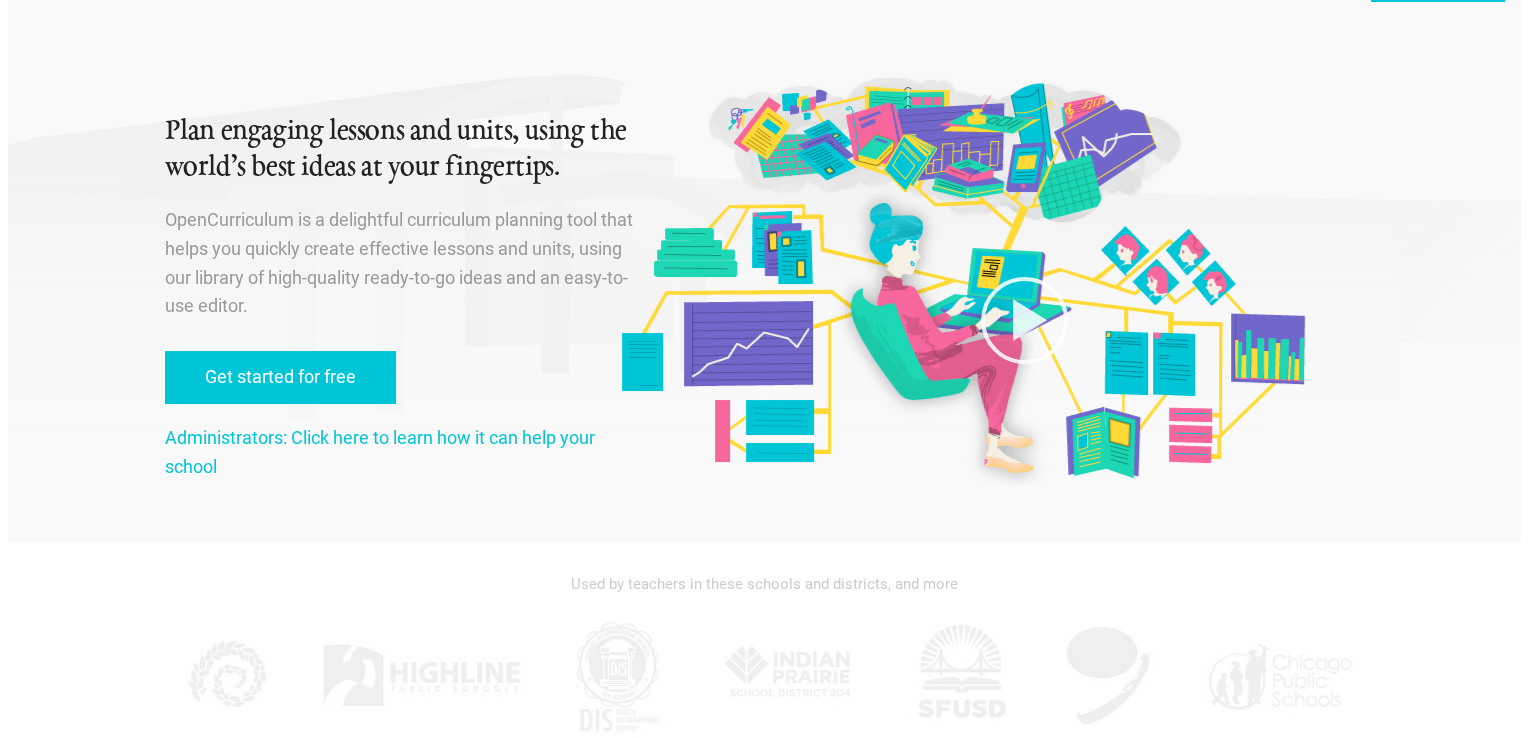 scroll, scrollTop: 0, scrollLeft: 0, axis: both 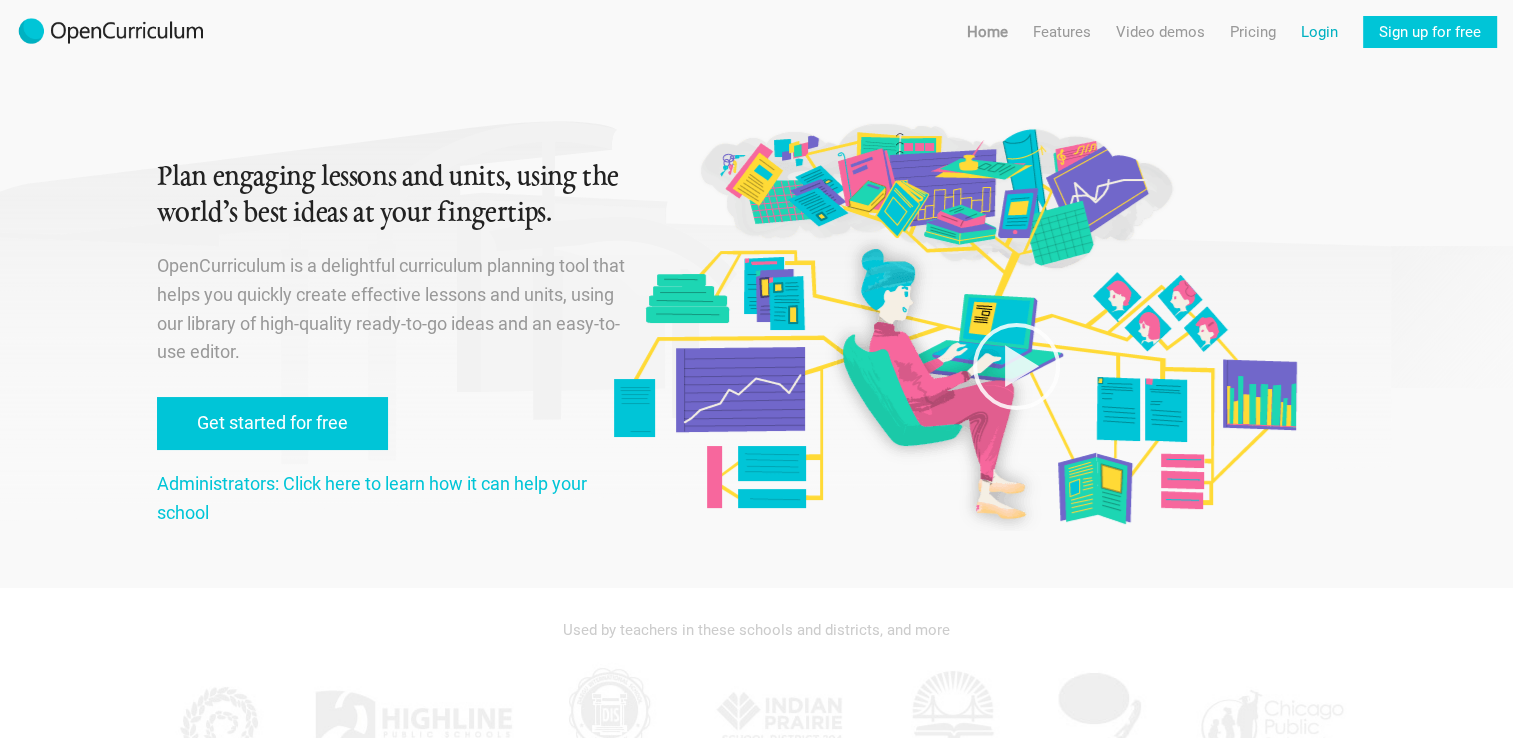 click on "Login" at bounding box center (1319, 32) 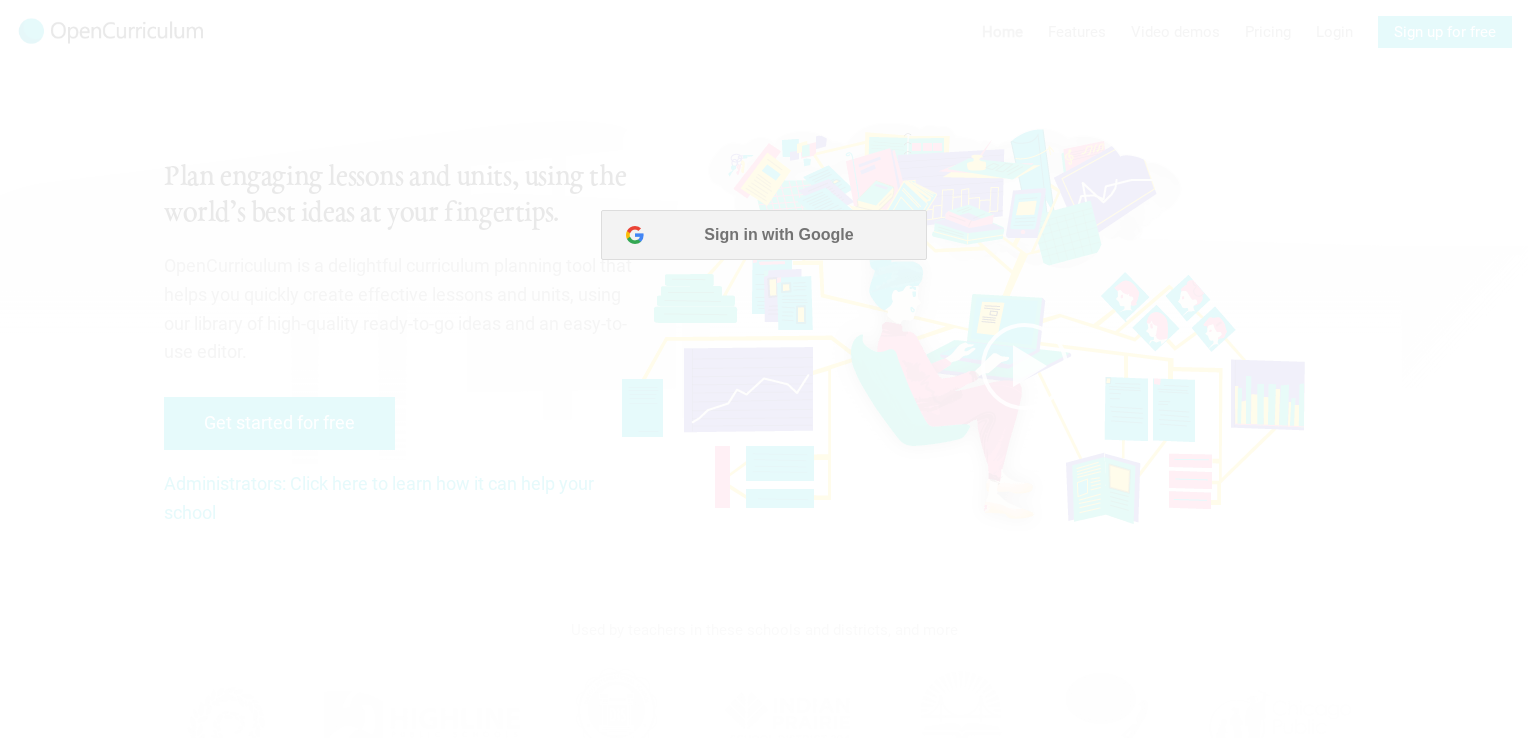 scroll, scrollTop: 0, scrollLeft: 0, axis: both 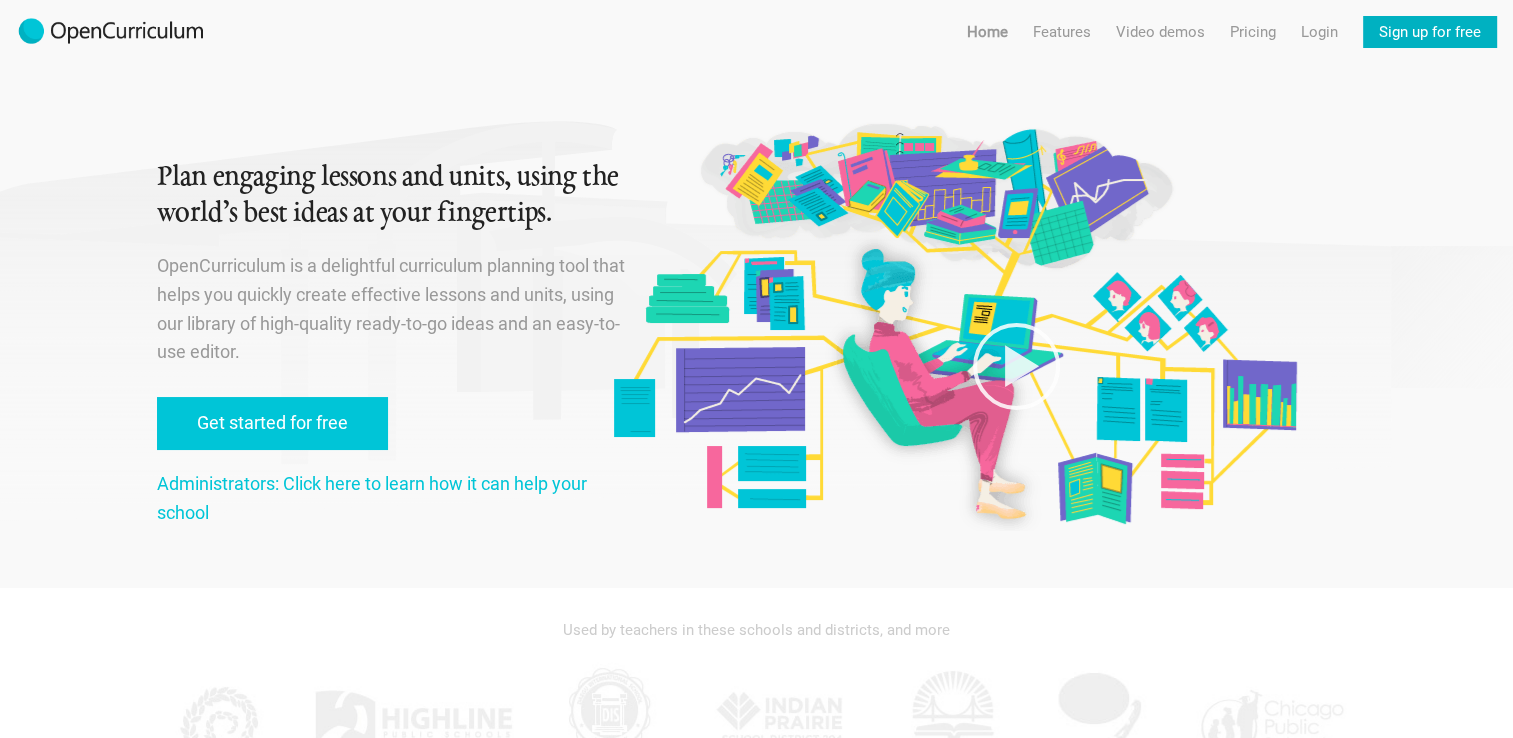 click on "Sign up for free" at bounding box center (1430, 32) 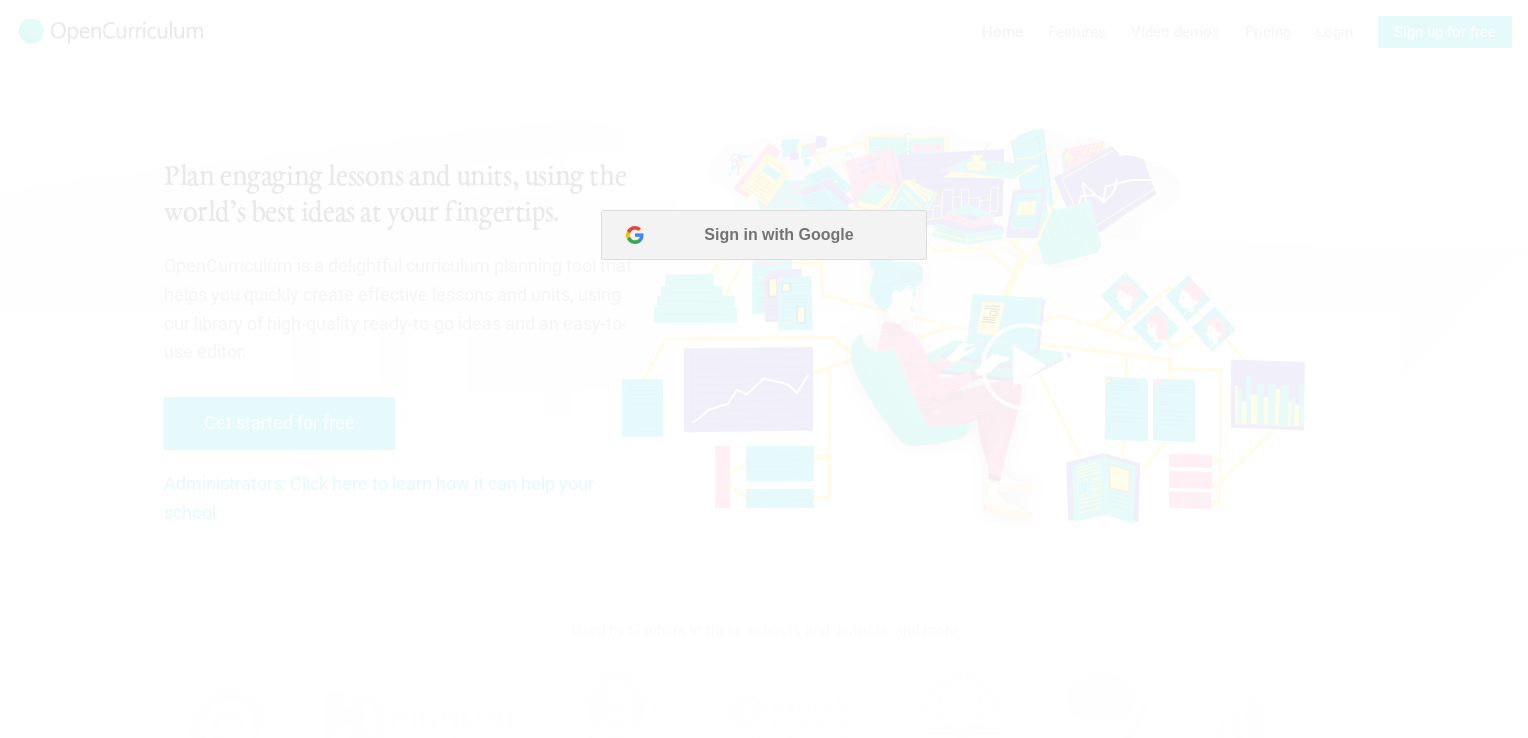 scroll, scrollTop: 0, scrollLeft: 0, axis: both 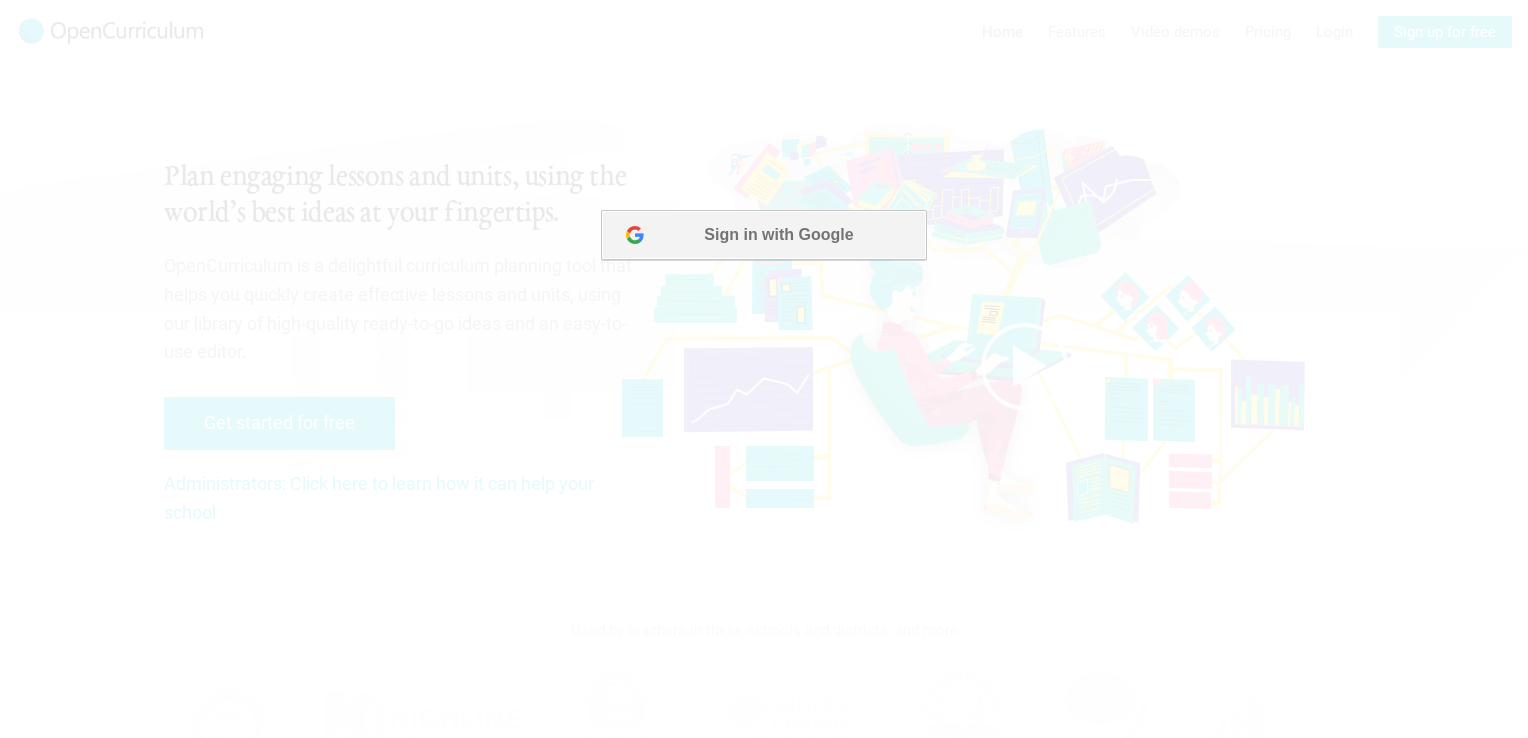 click on "Sign in with Google" at bounding box center (763, 235) 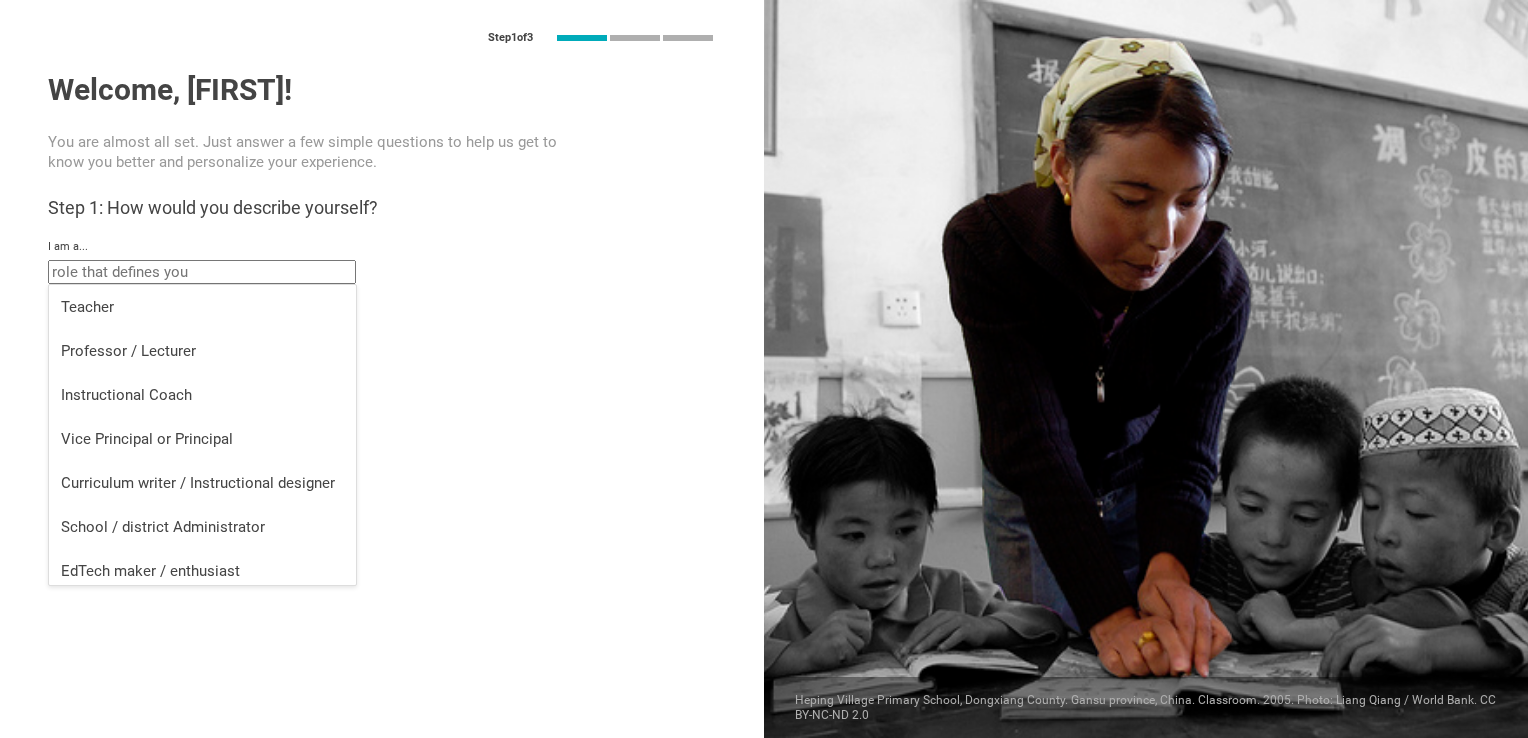 click at bounding box center (202, 272) 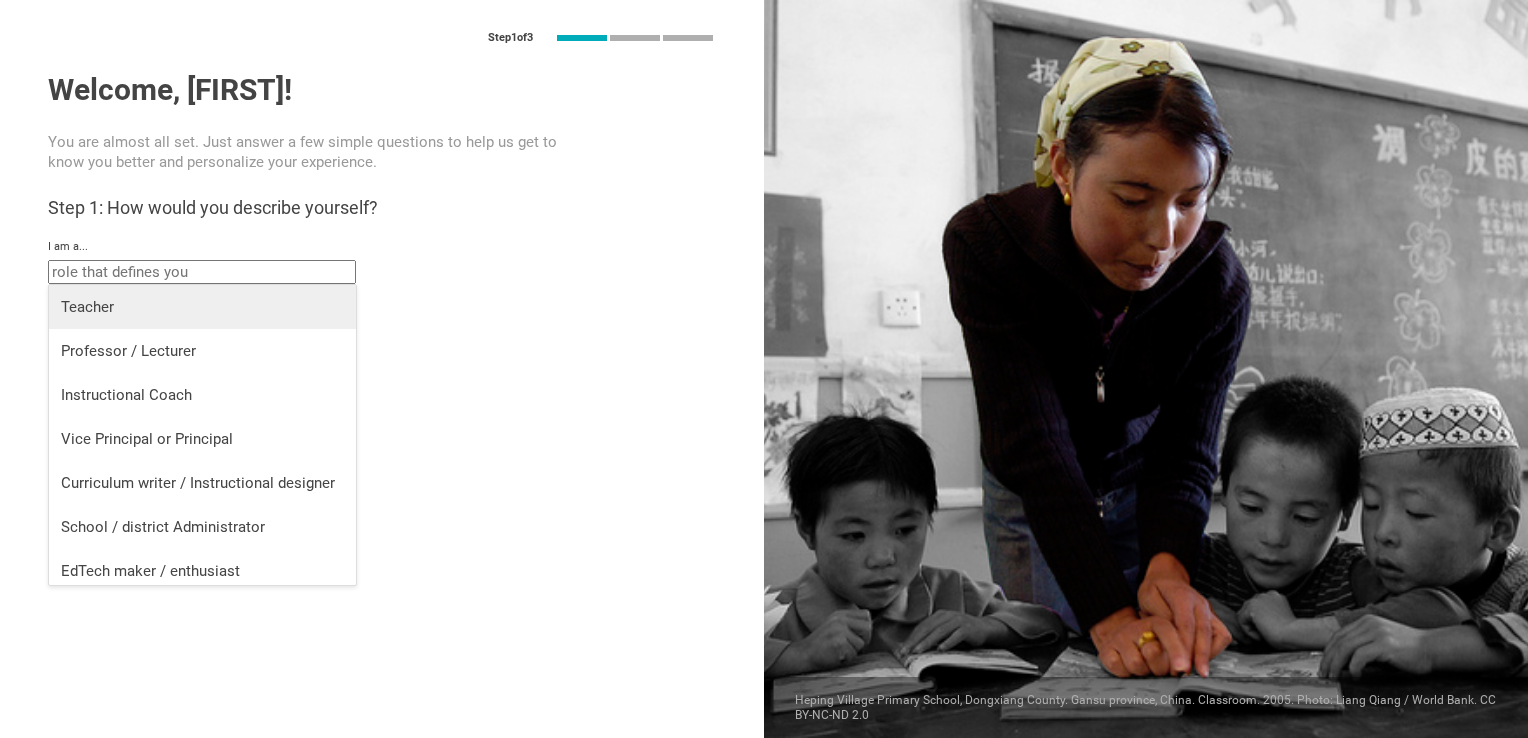click on "Teacher" at bounding box center (202, 307) 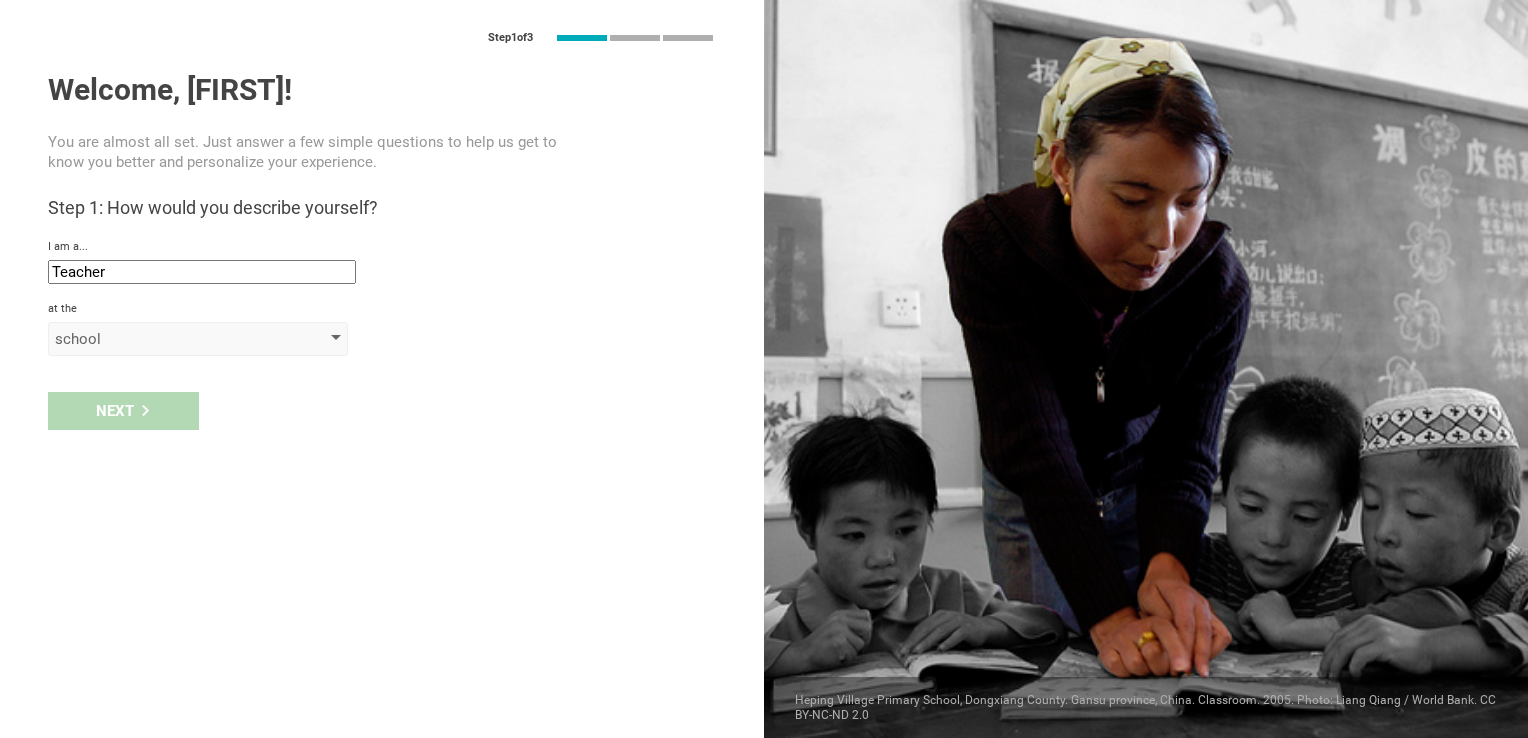 click on "school" at bounding box center [169, 339] 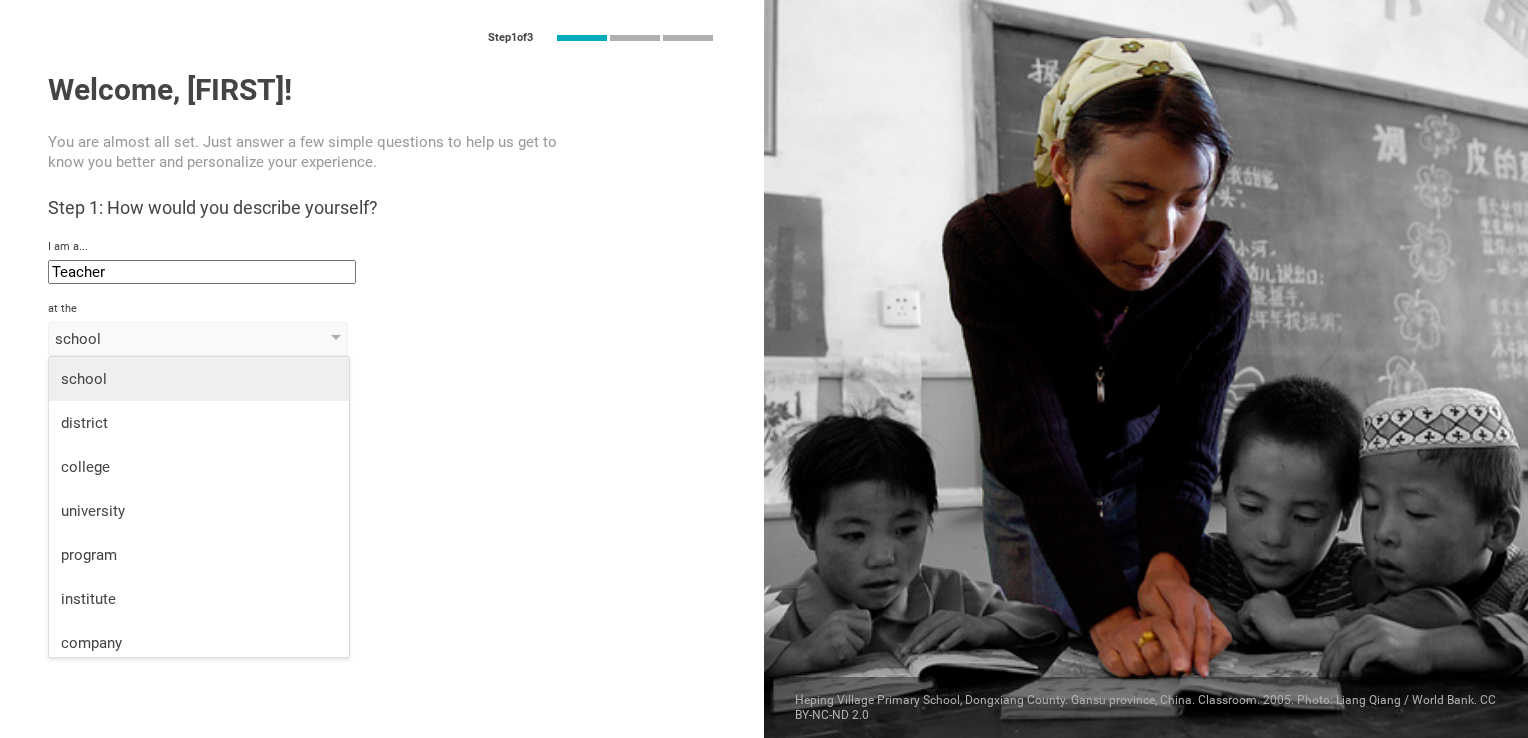 click on "school" at bounding box center (199, 379) 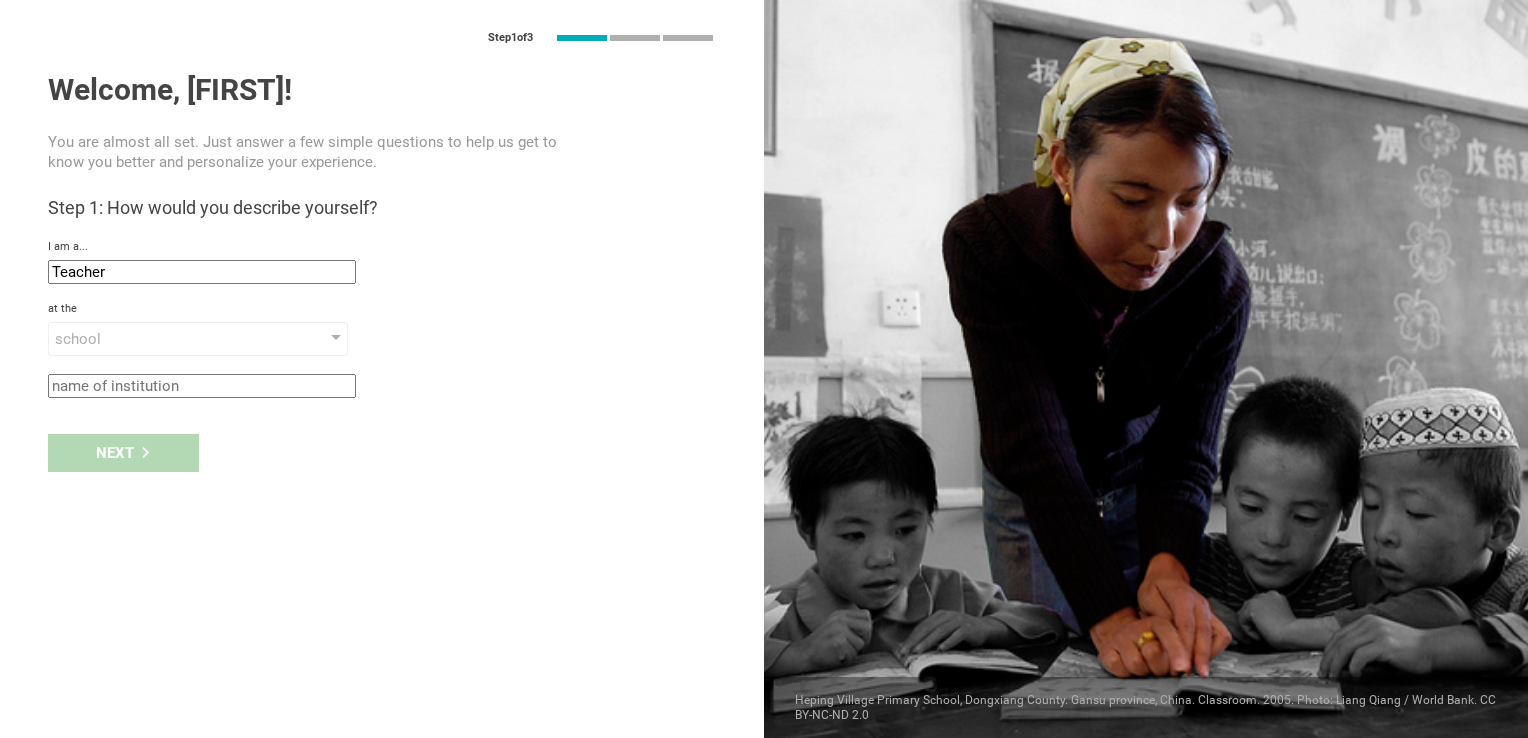 click 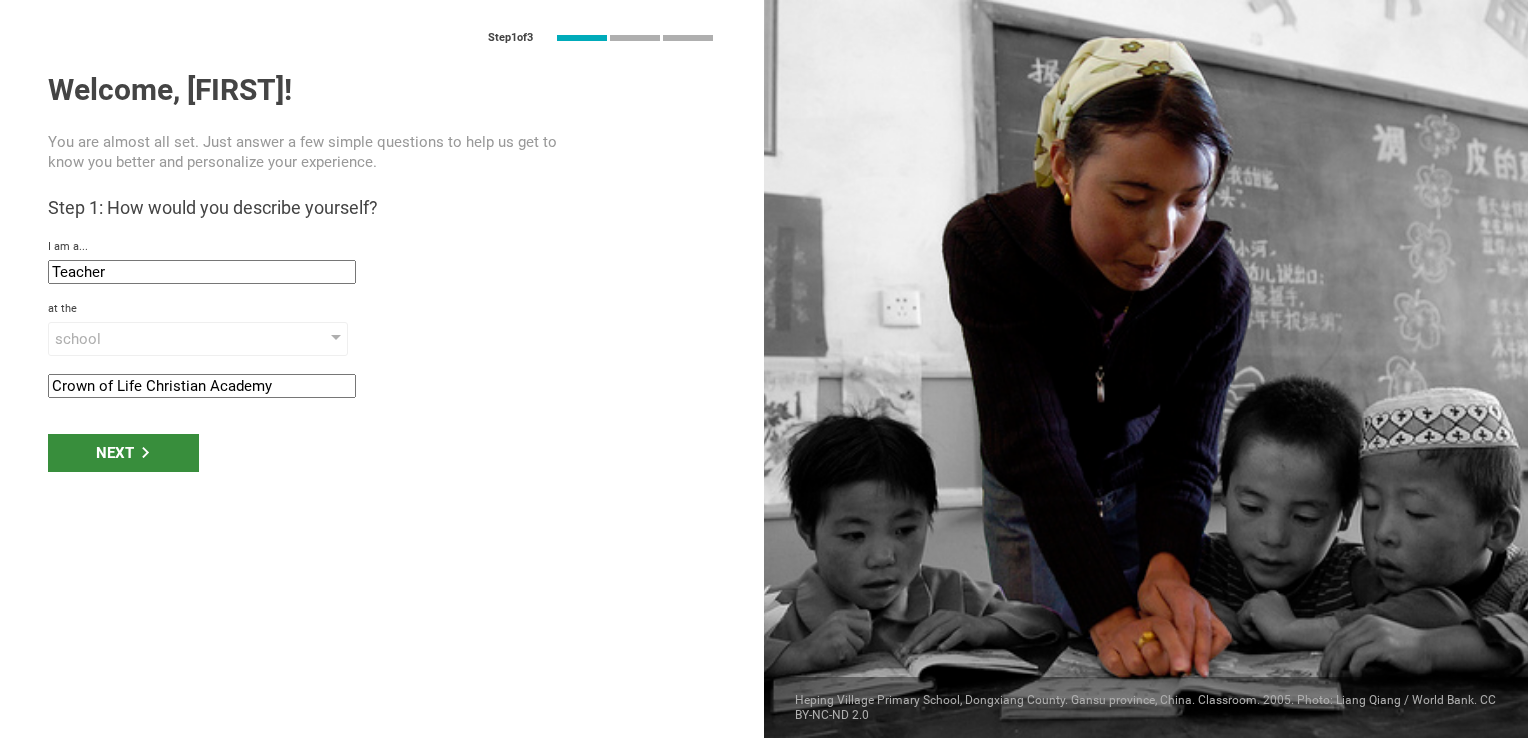 type on "Crown of Life Christian Academy" 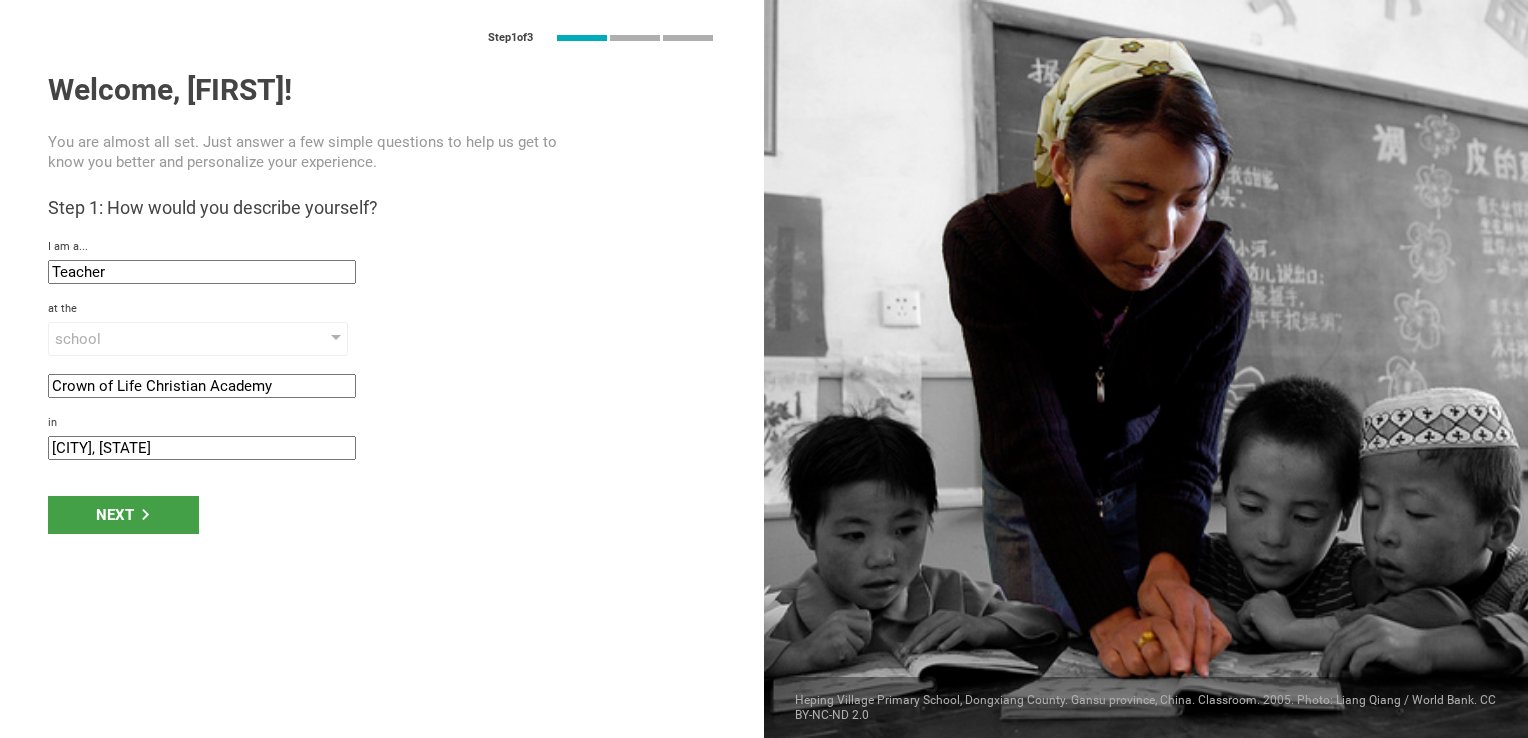 click on "[CITY], [STATE]" 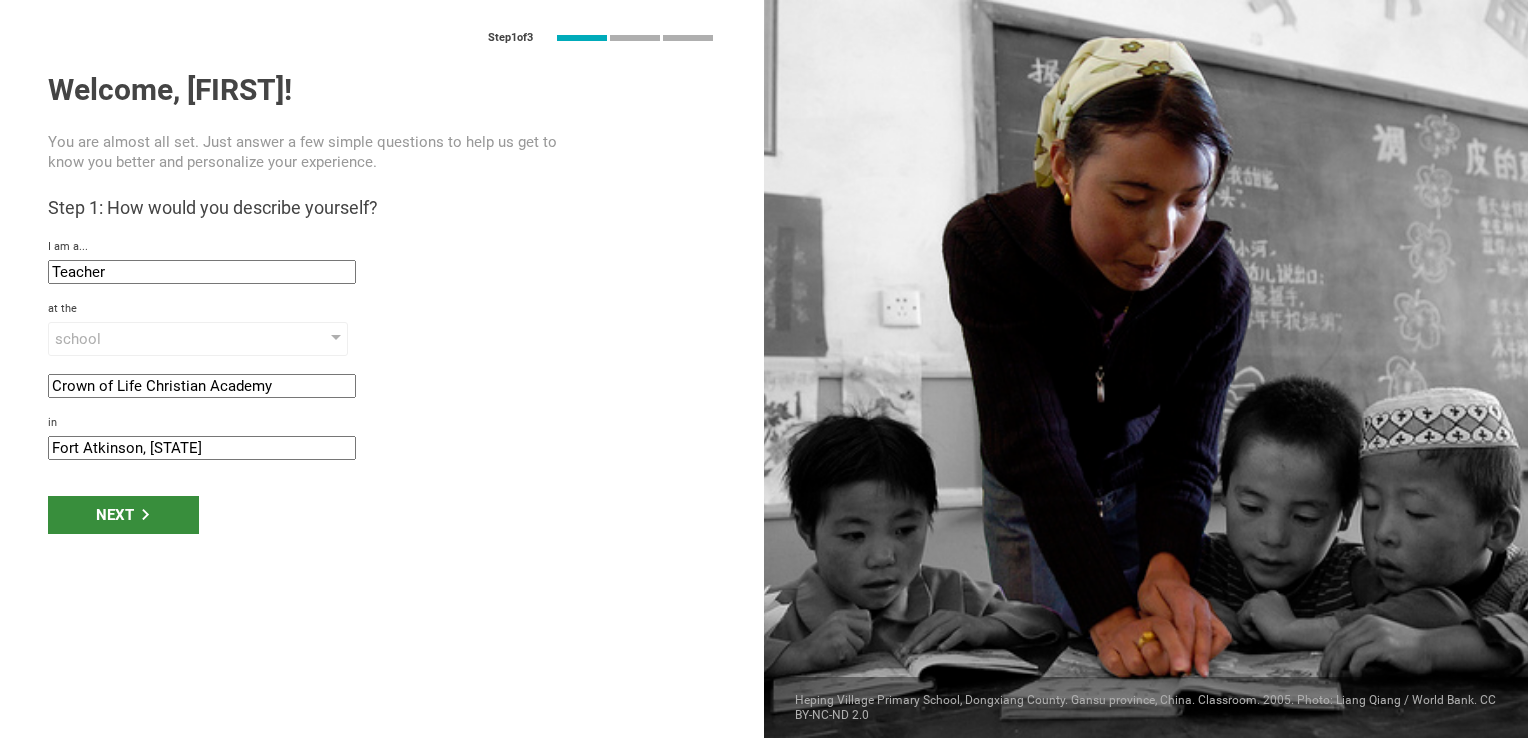 type on "Fort Atkinson, [STATE]" 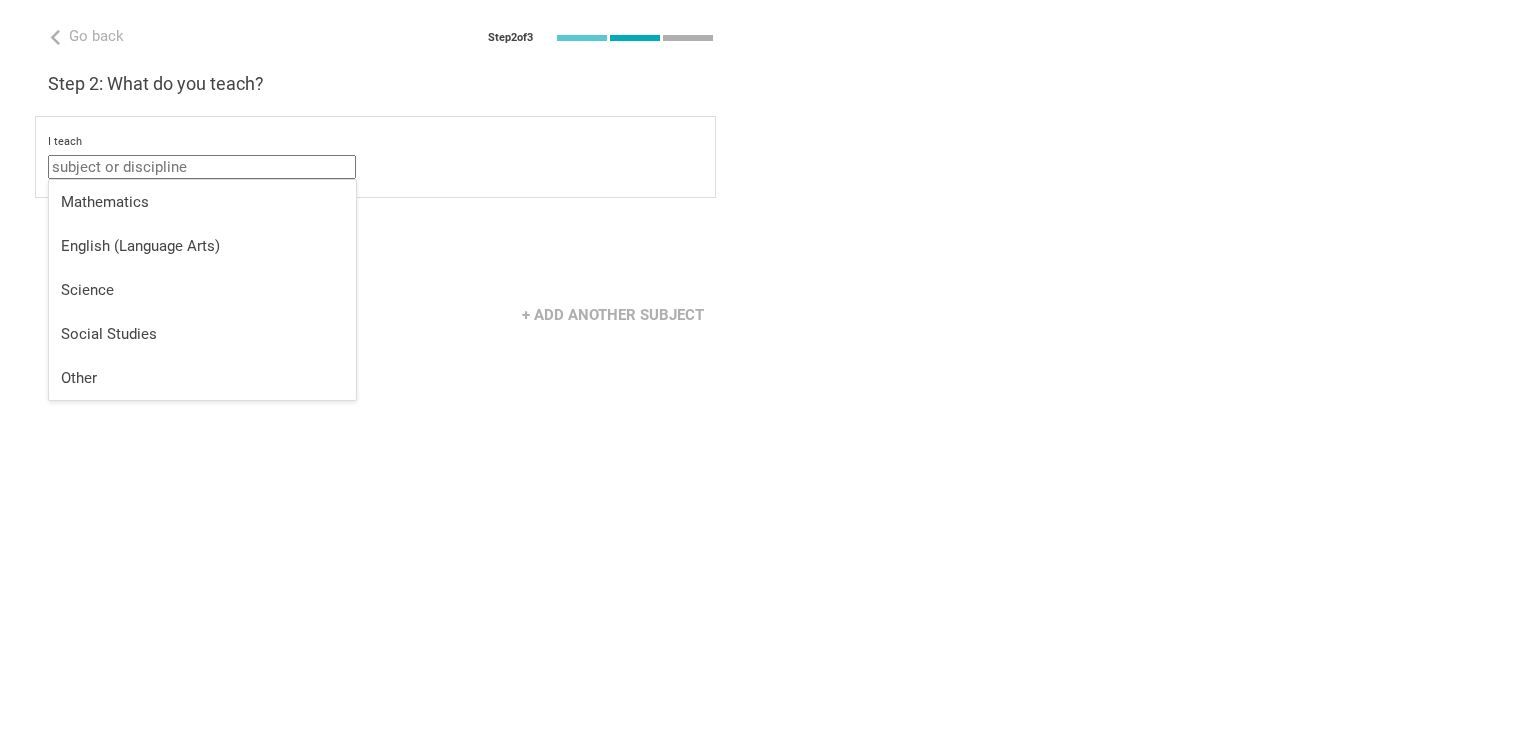 click at bounding box center (202, 167) 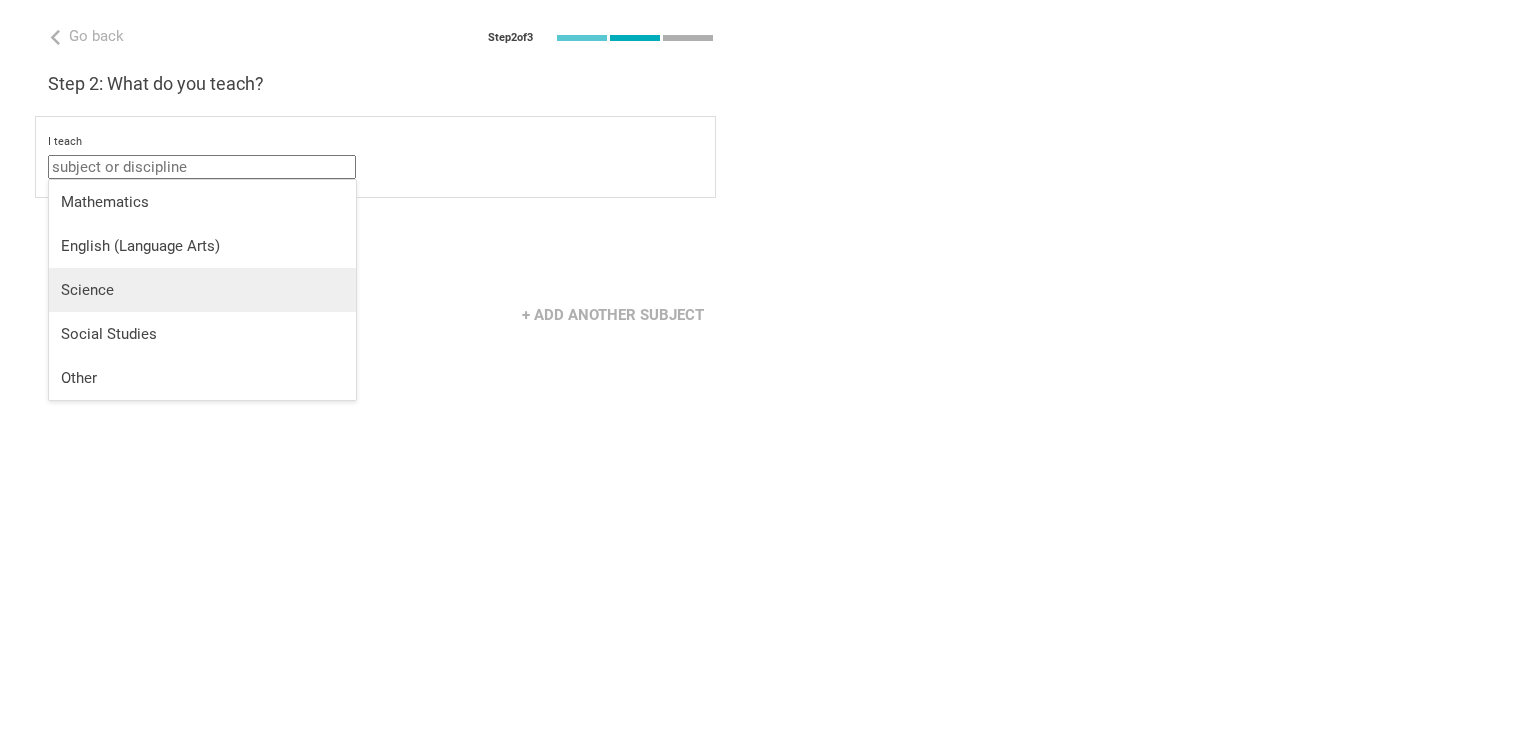click on "Science" at bounding box center [202, 290] 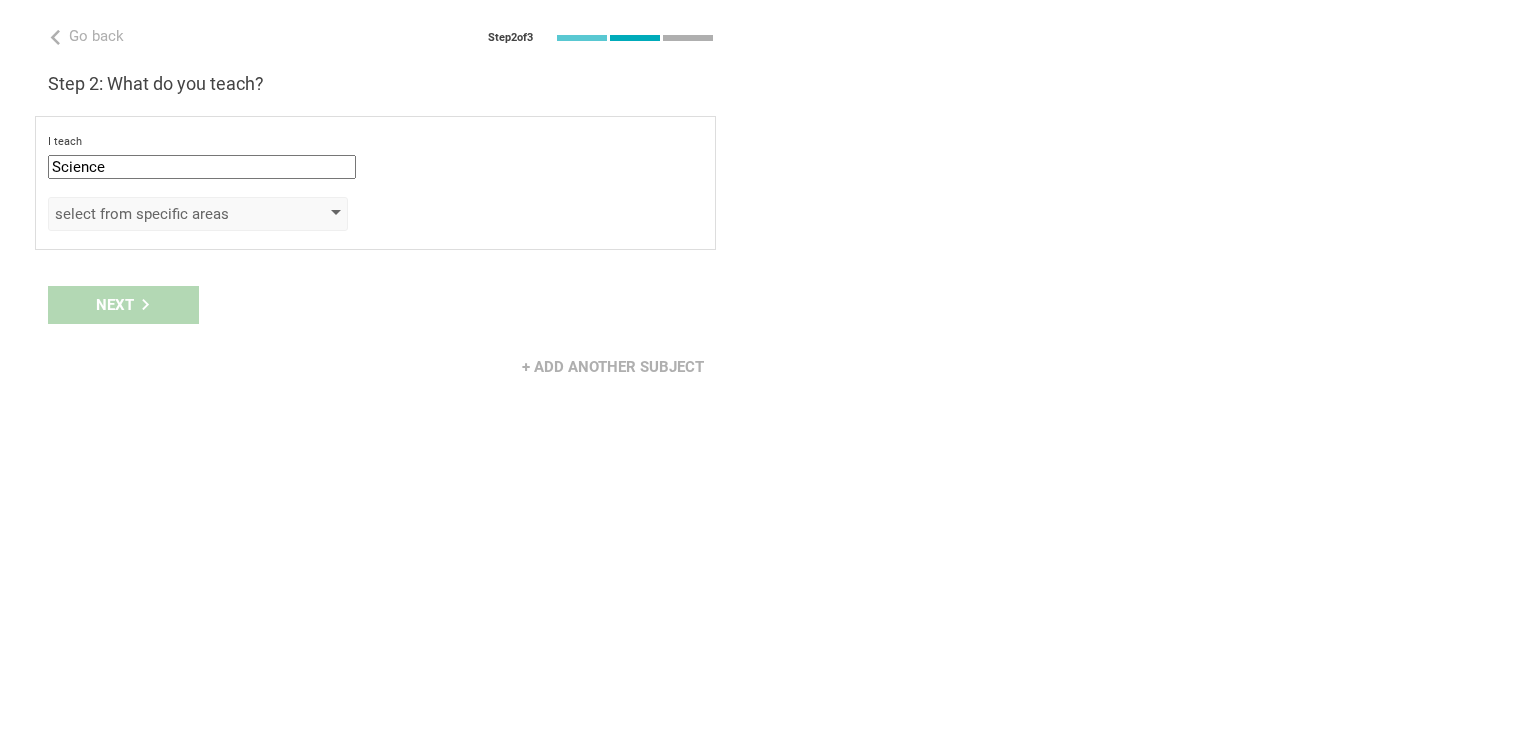 click on "select from specific areas" at bounding box center (198, 214) 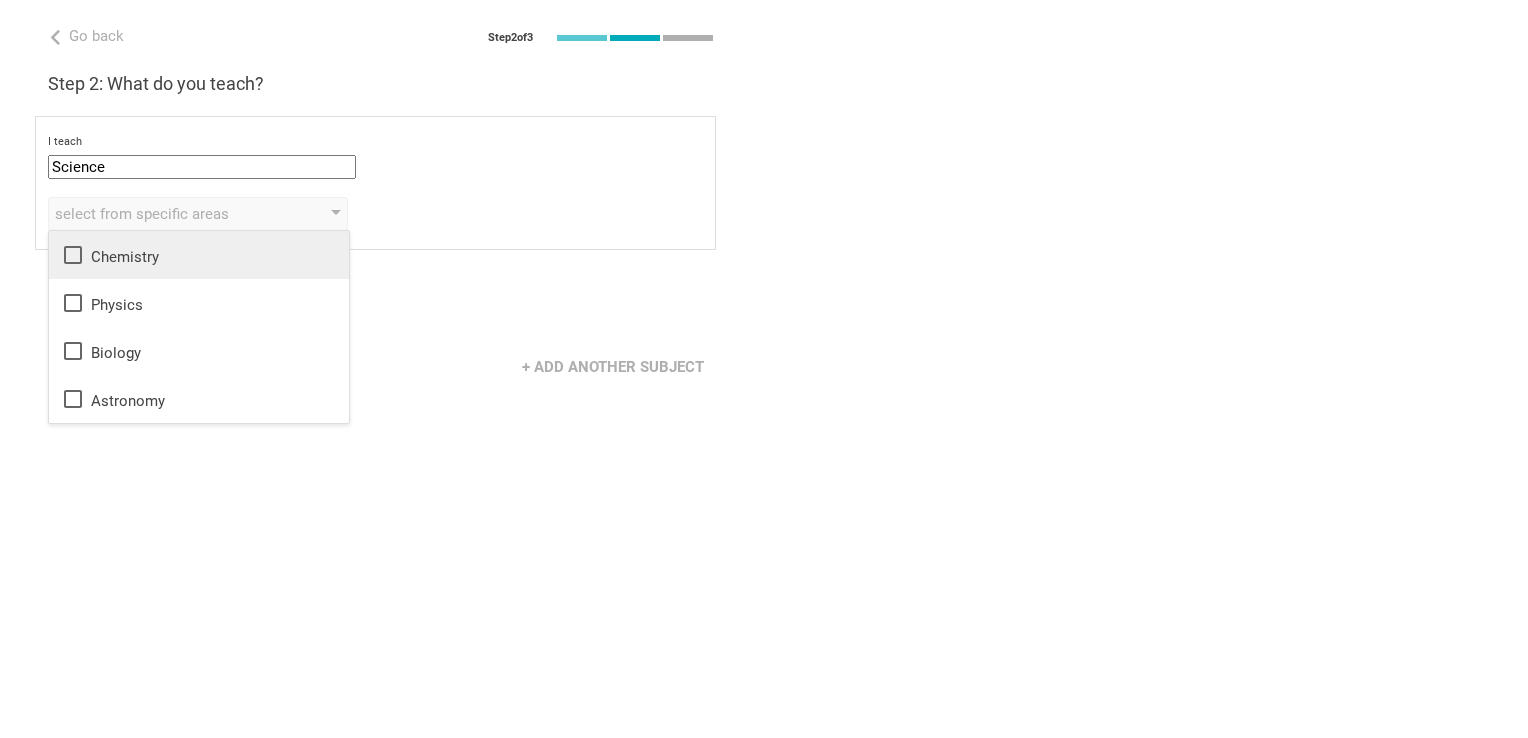 click on "Chemistry" at bounding box center (199, 255) 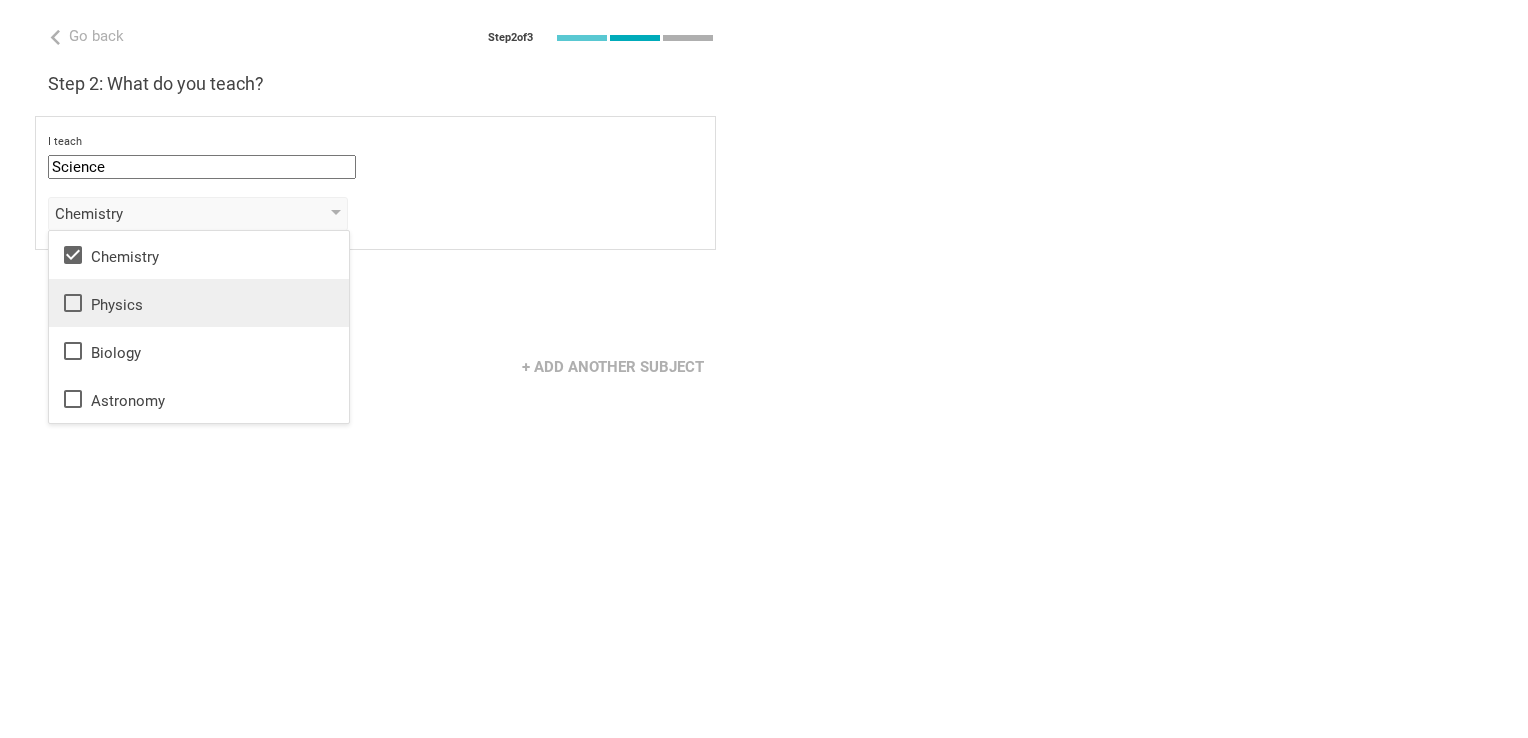 click 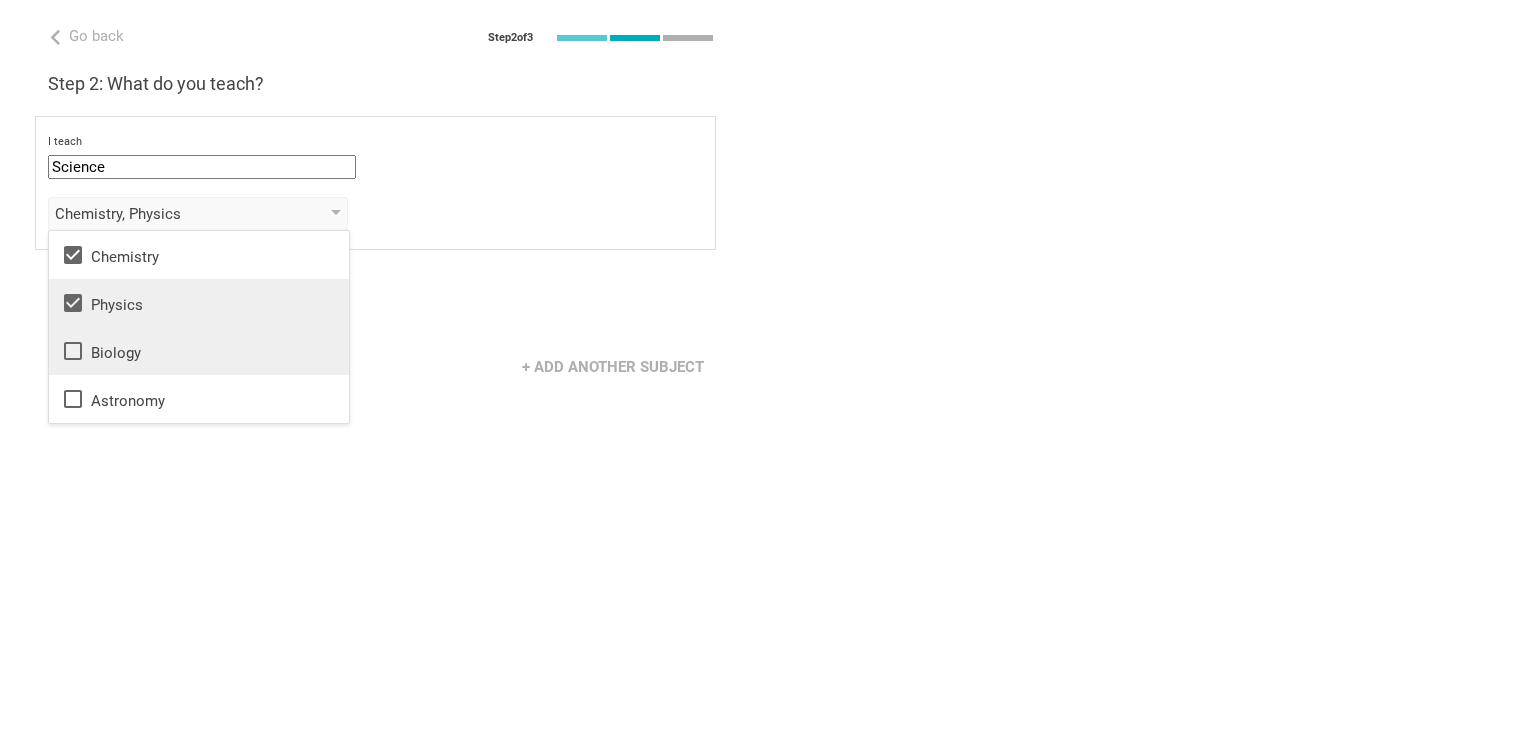 click 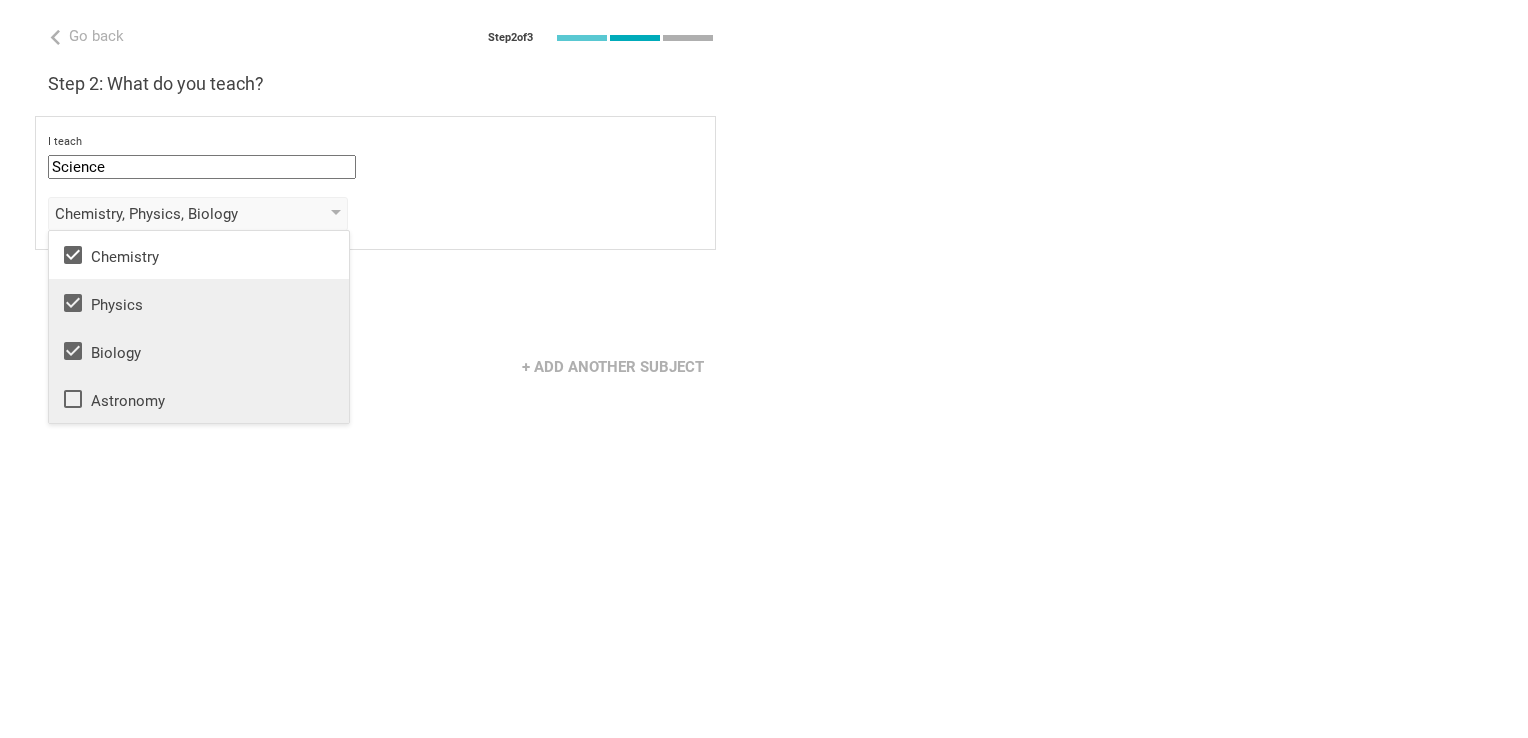 click 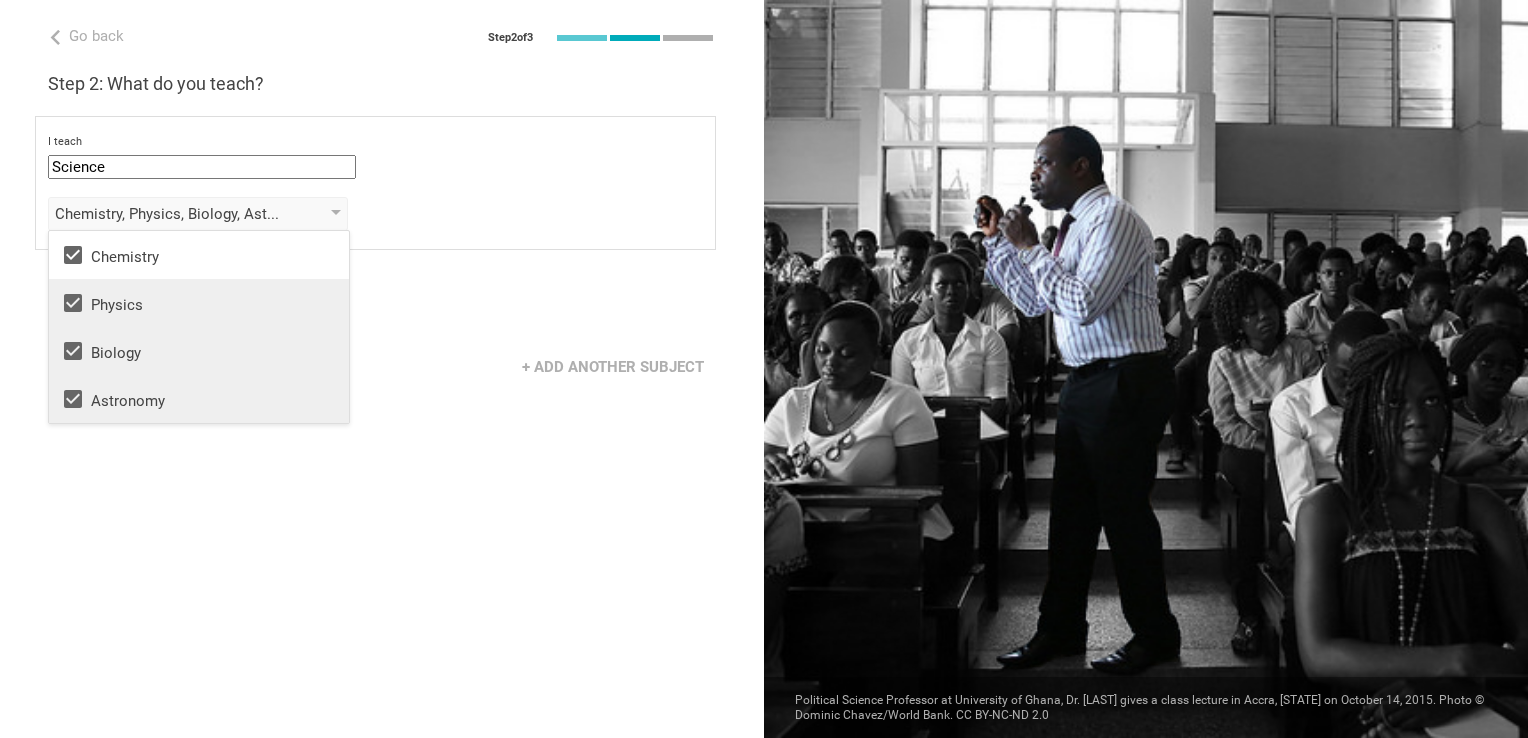 click on "Next" at bounding box center [382, 305] 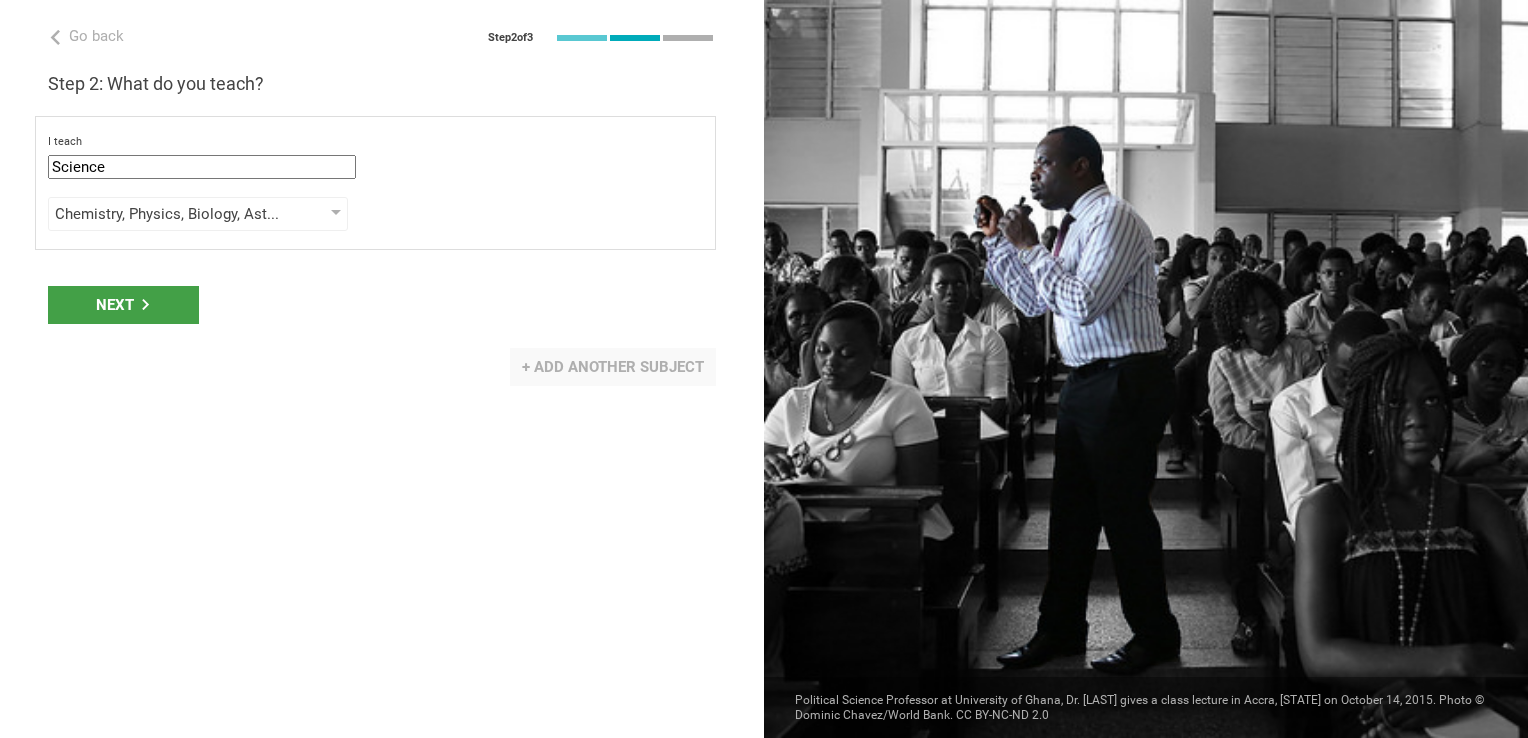 click on "+ Add another subject" at bounding box center (613, 367) 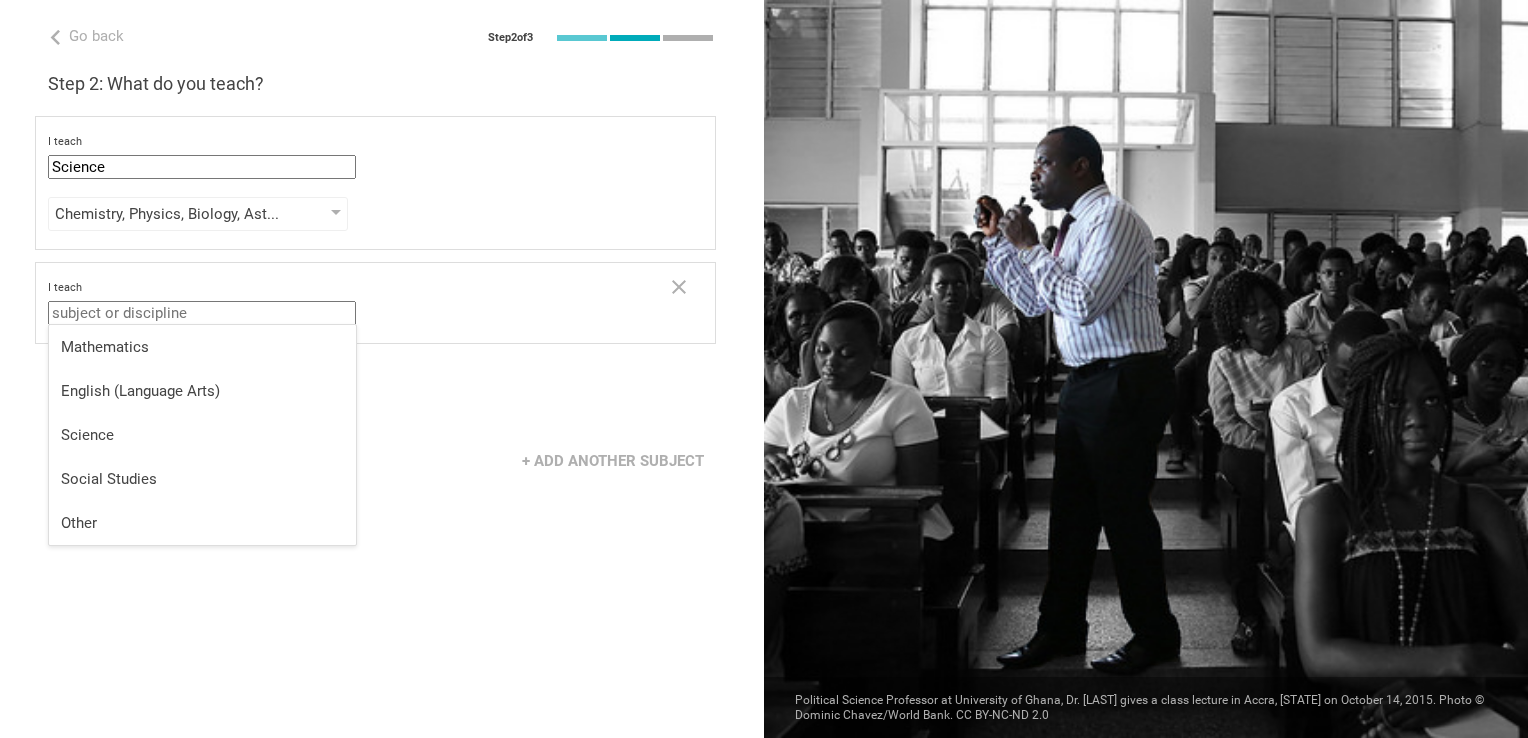 click at bounding box center (202, 313) 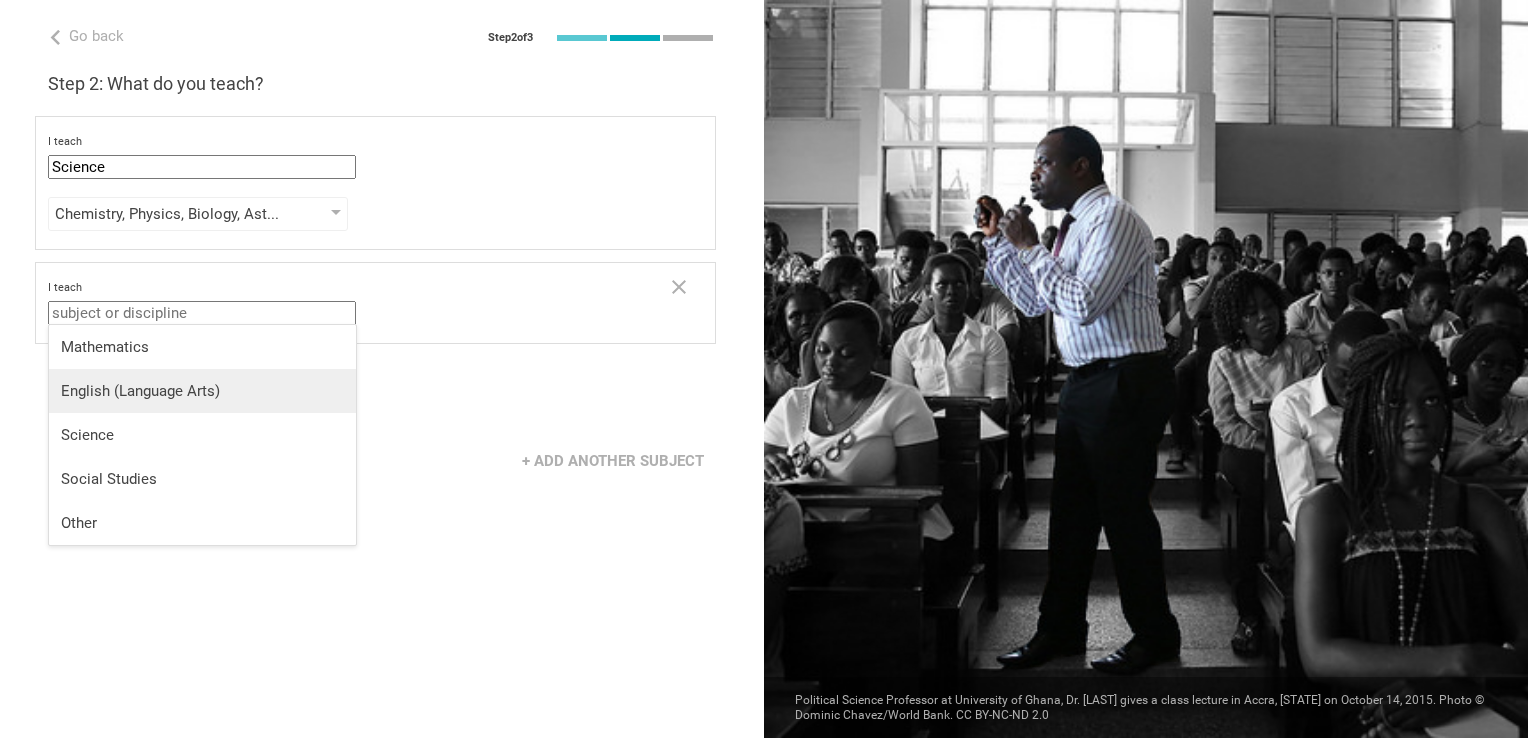 click on "English (Language Arts)" at bounding box center (202, 391) 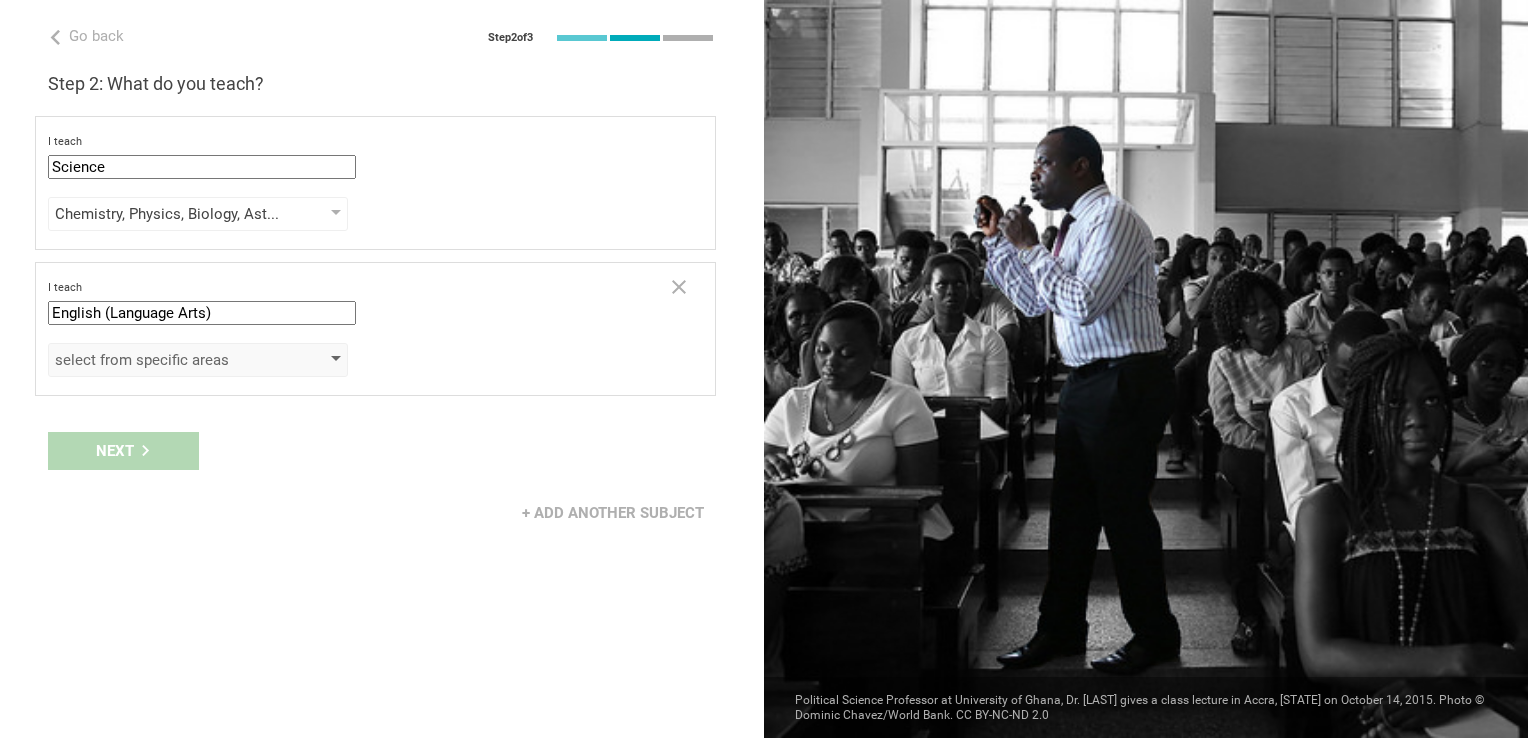 click on "select from specific areas" at bounding box center (169, 360) 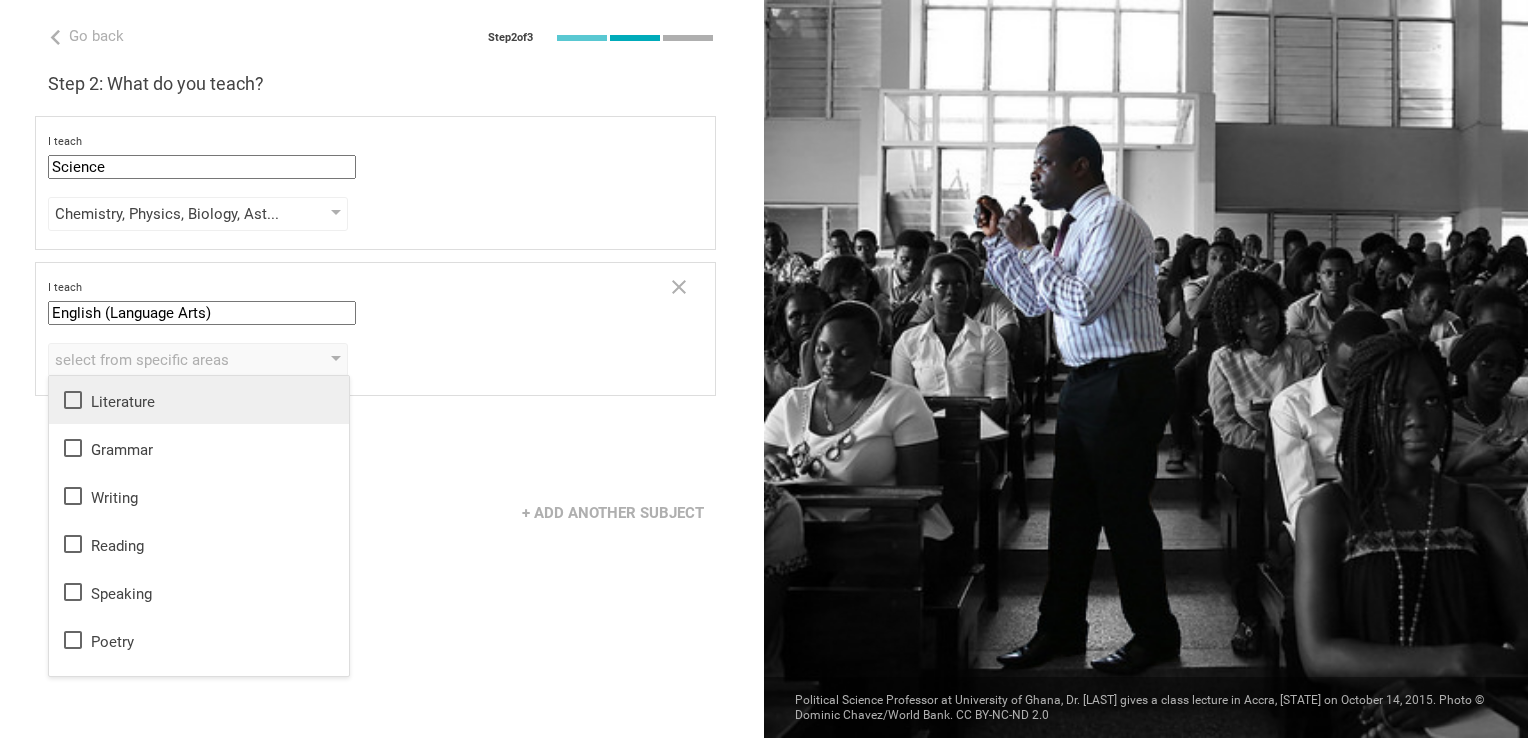 click on "Literature" at bounding box center (199, 400) 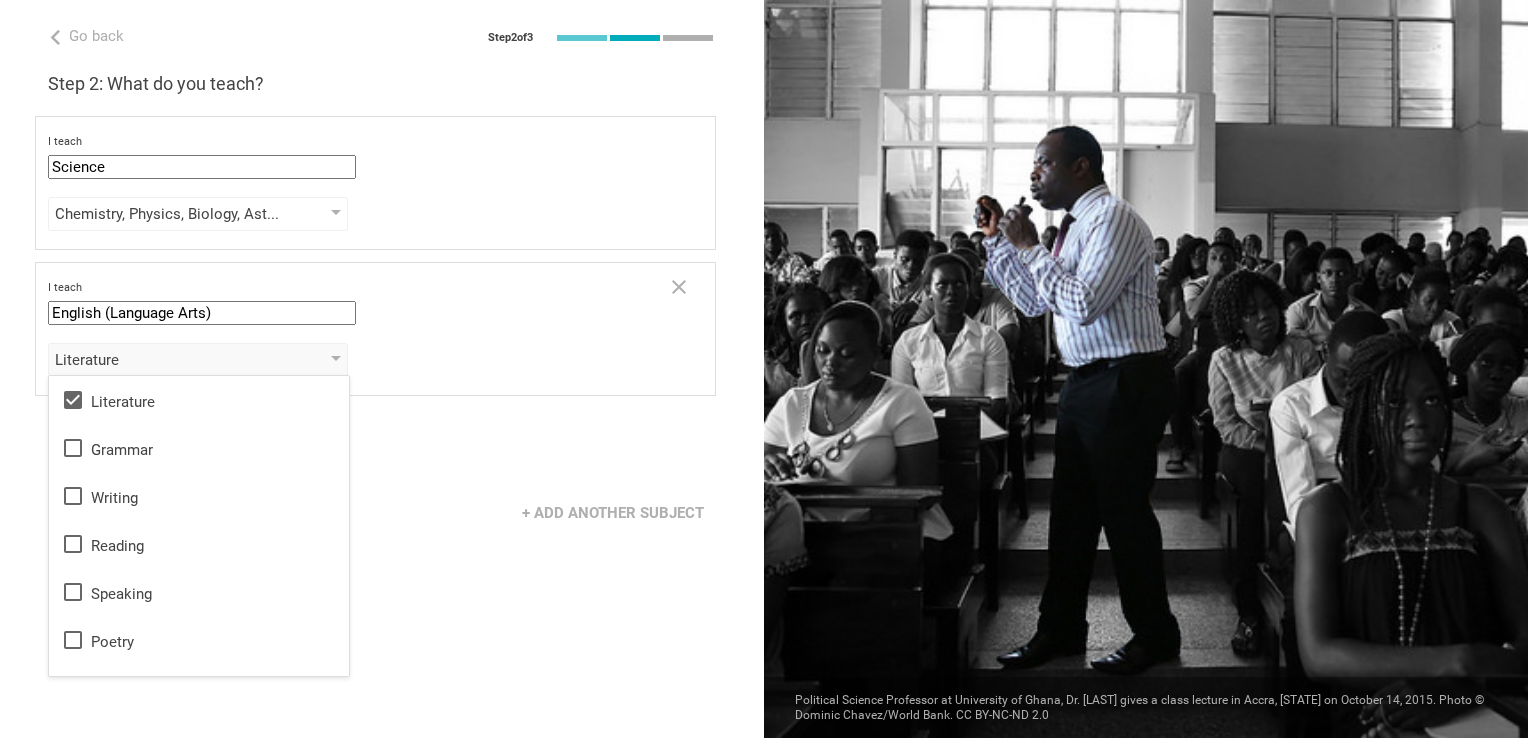 click on "Next" at bounding box center (382, 451) 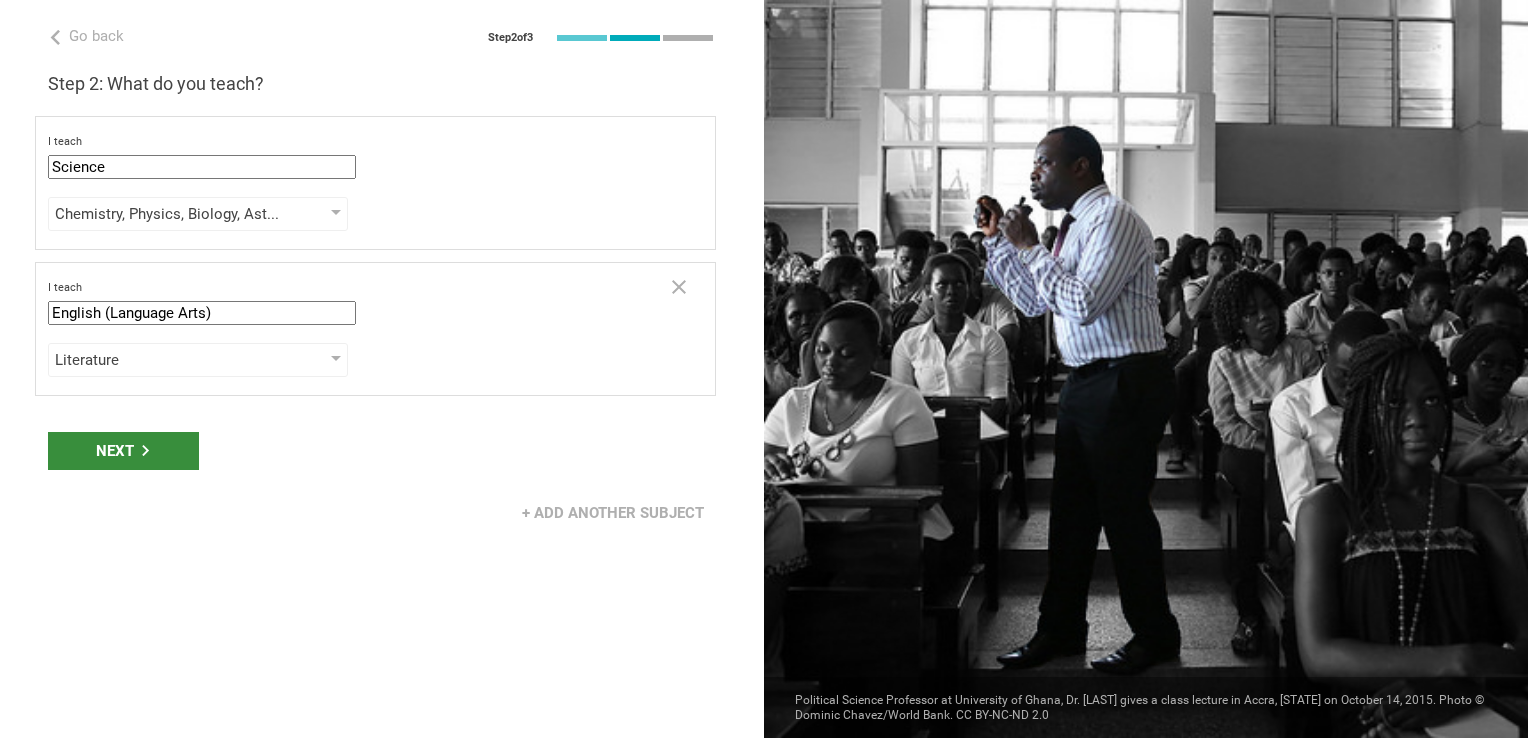 click on "Next" at bounding box center (123, 451) 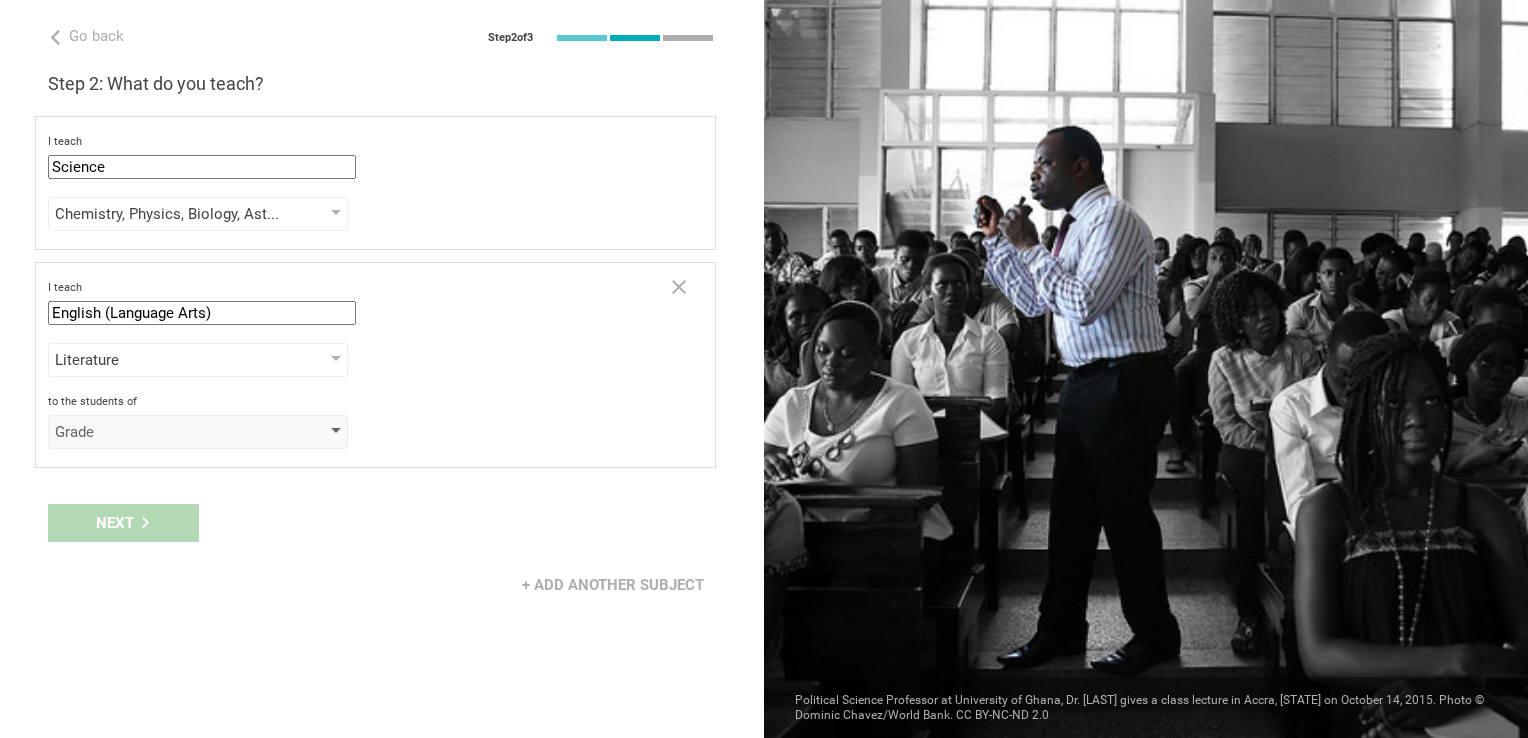 click on "Grade" at bounding box center (198, 432) 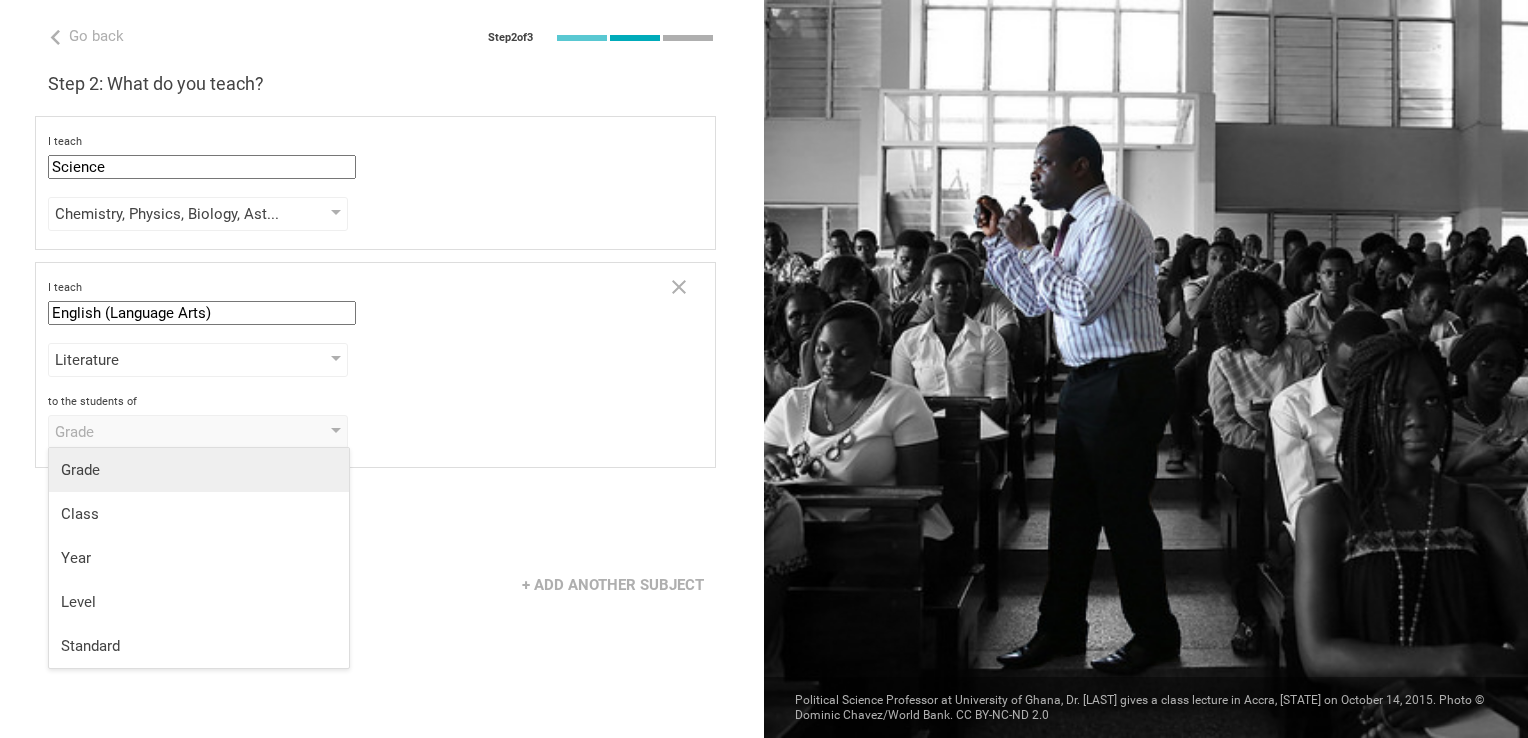 click on "Grade" at bounding box center [199, 470] 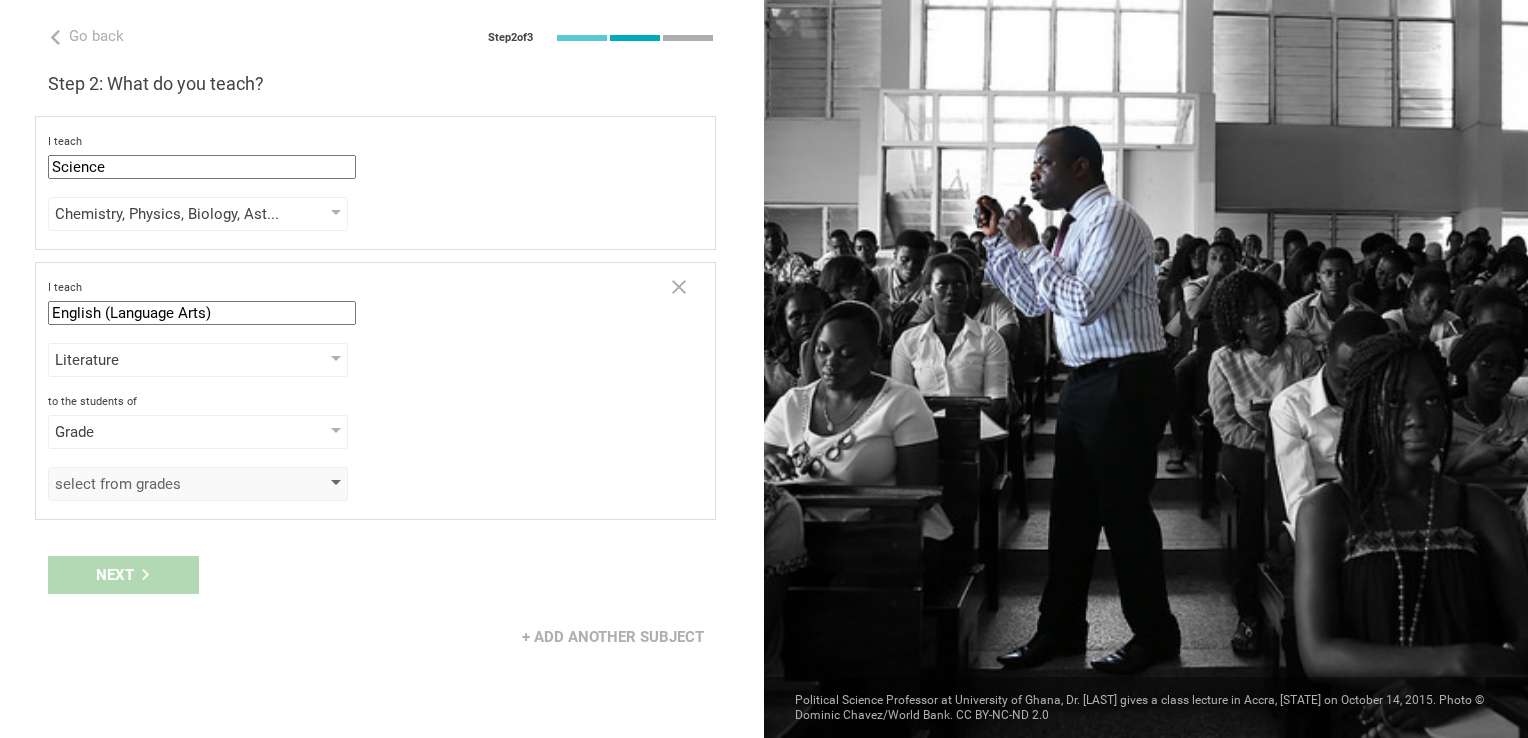 click on "select from grades" at bounding box center [169, 484] 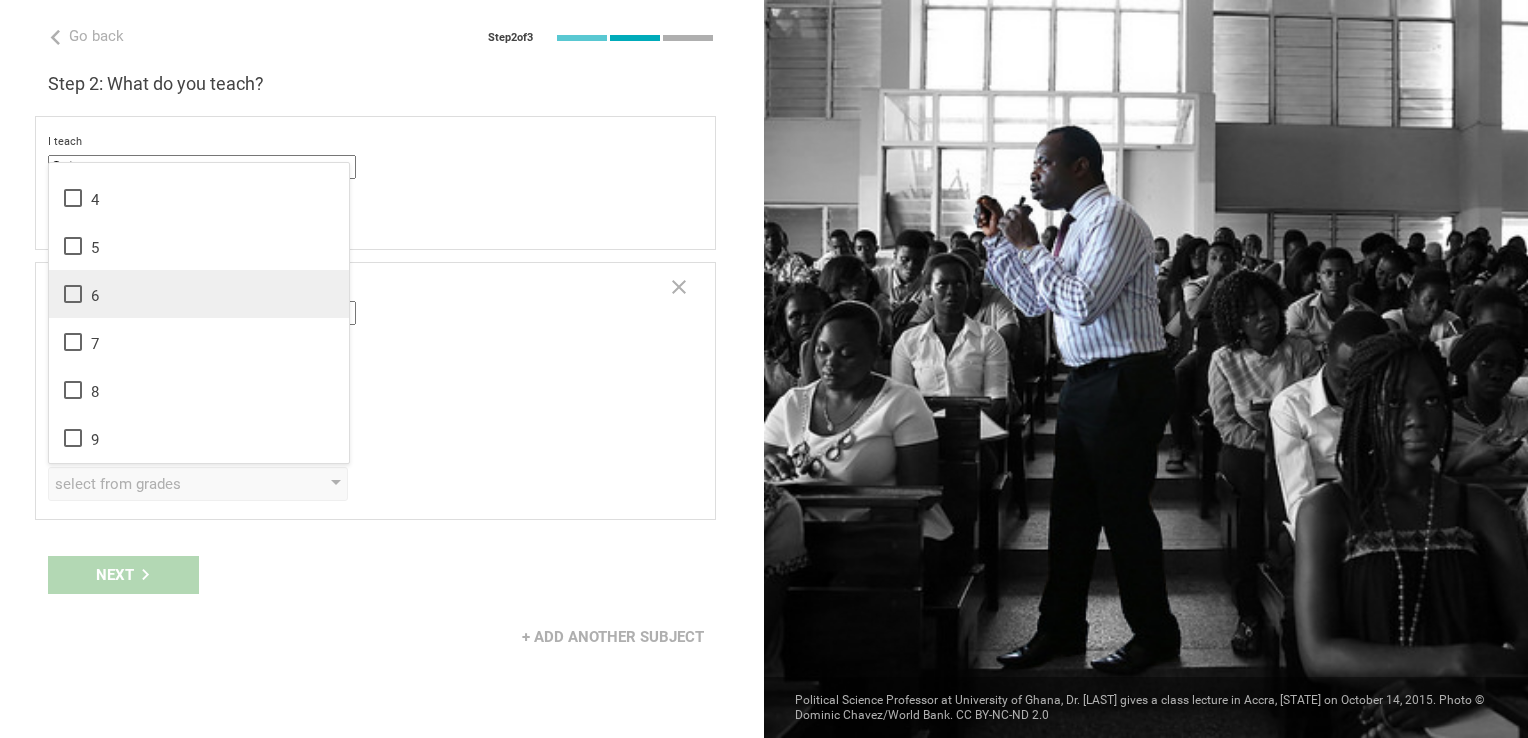 scroll, scrollTop: 124, scrollLeft: 0, axis: vertical 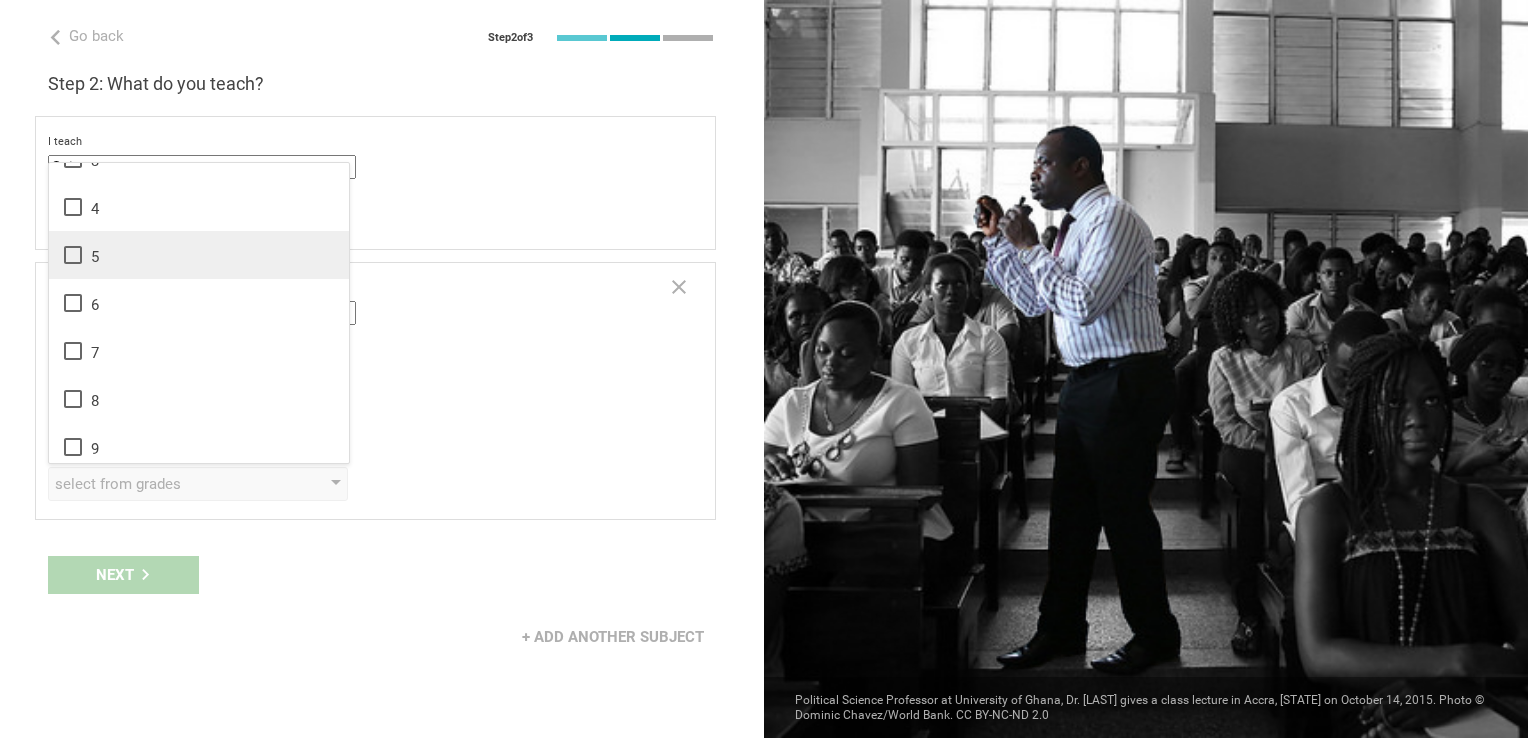 click on "5" at bounding box center [199, 255] 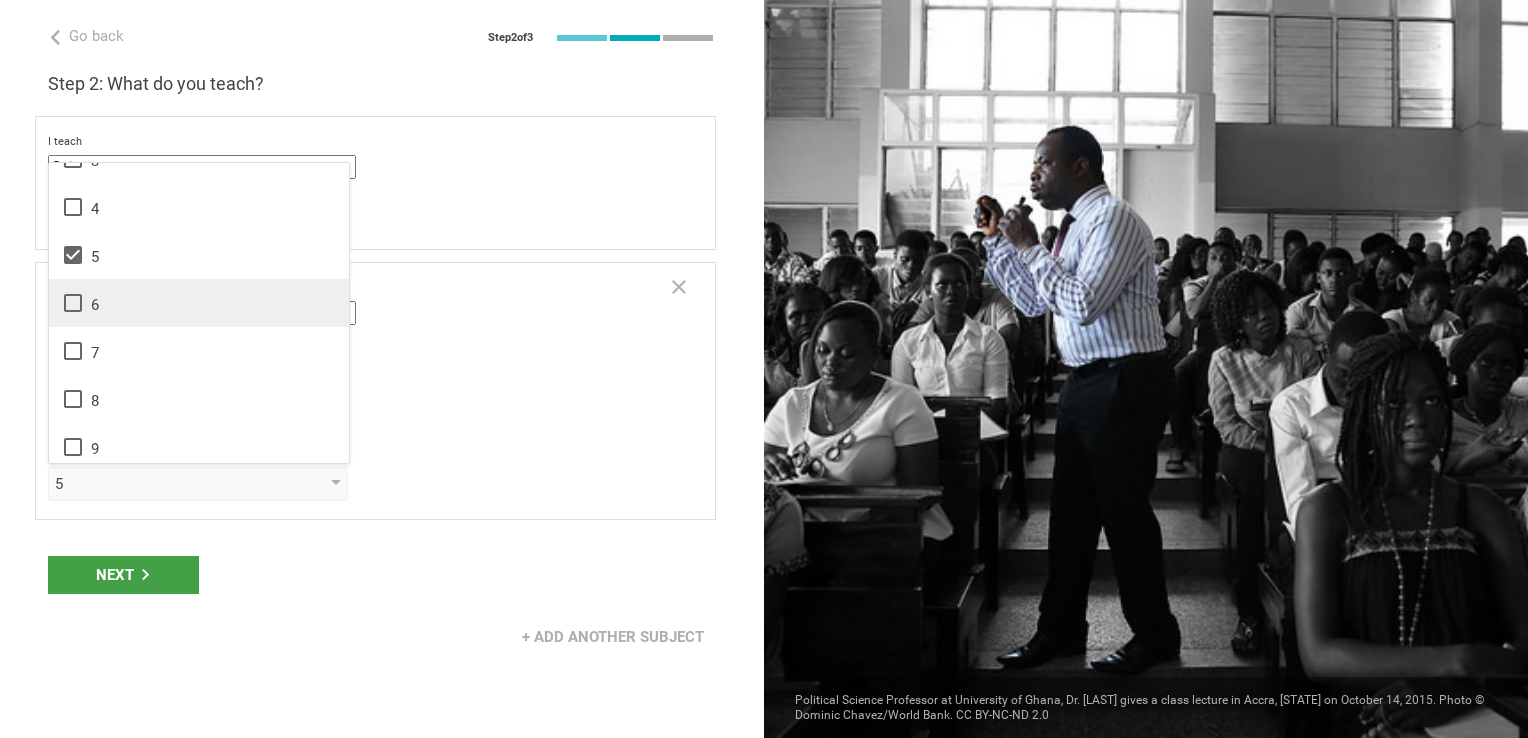 click on "6" at bounding box center [199, 303] 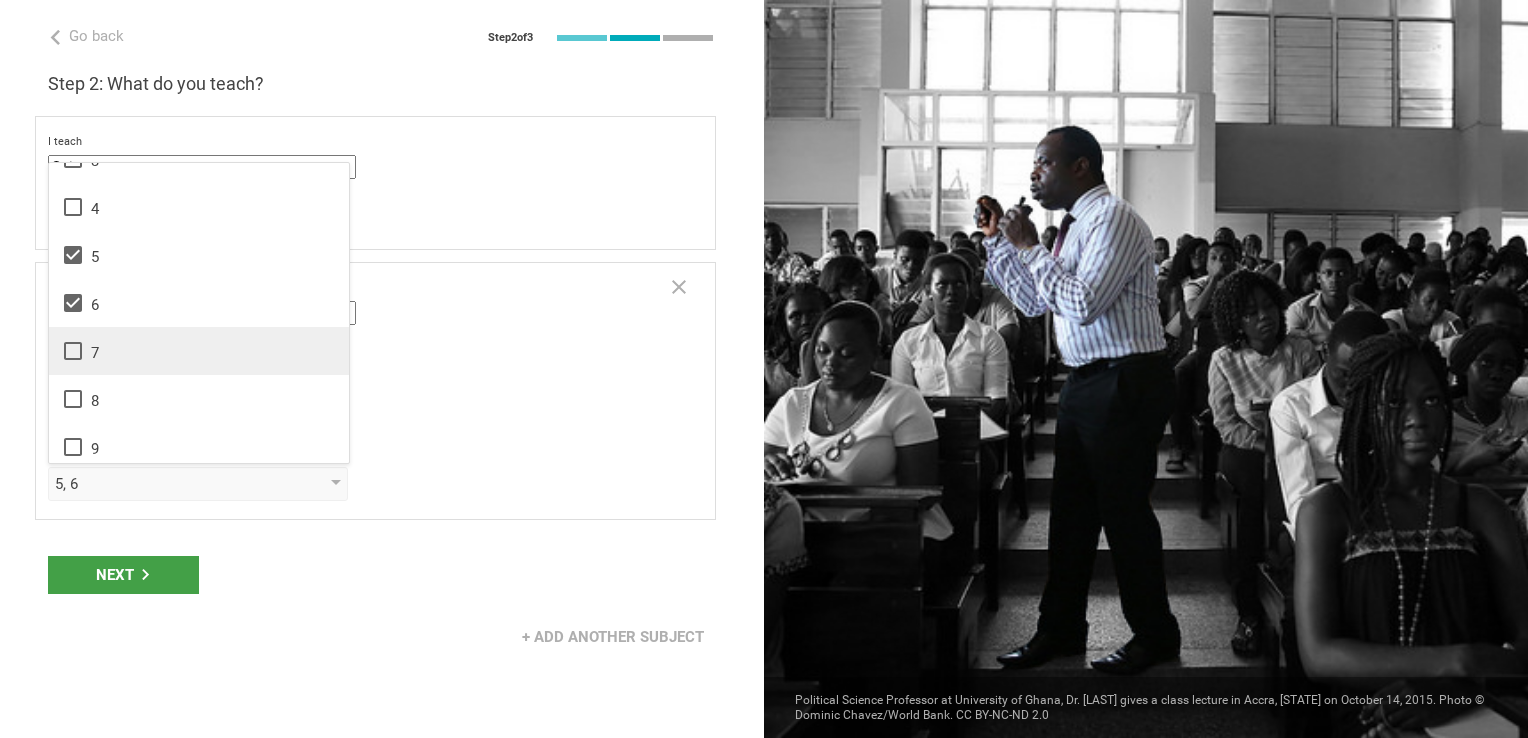 click on "7" at bounding box center [199, 351] 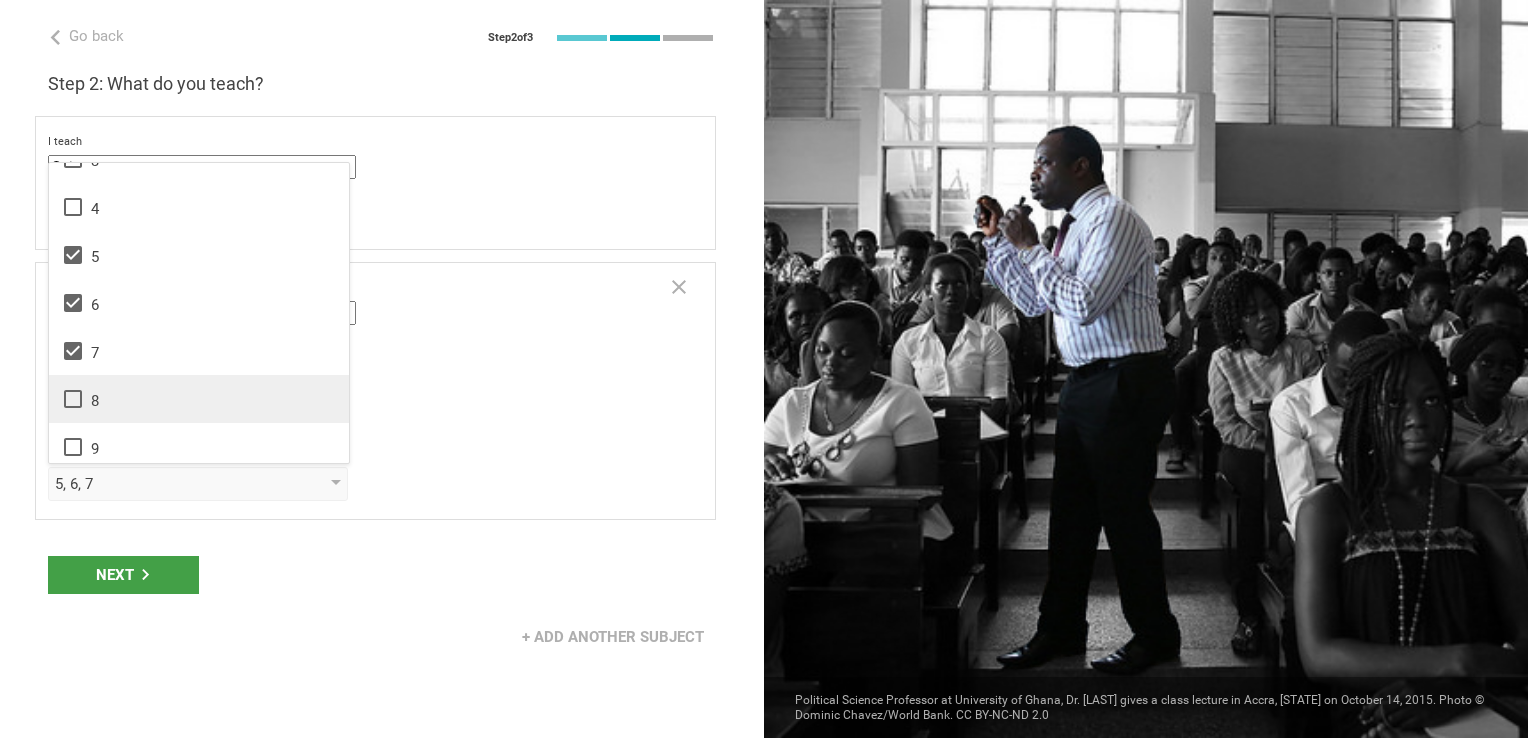 click on "8" at bounding box center [199, 399] 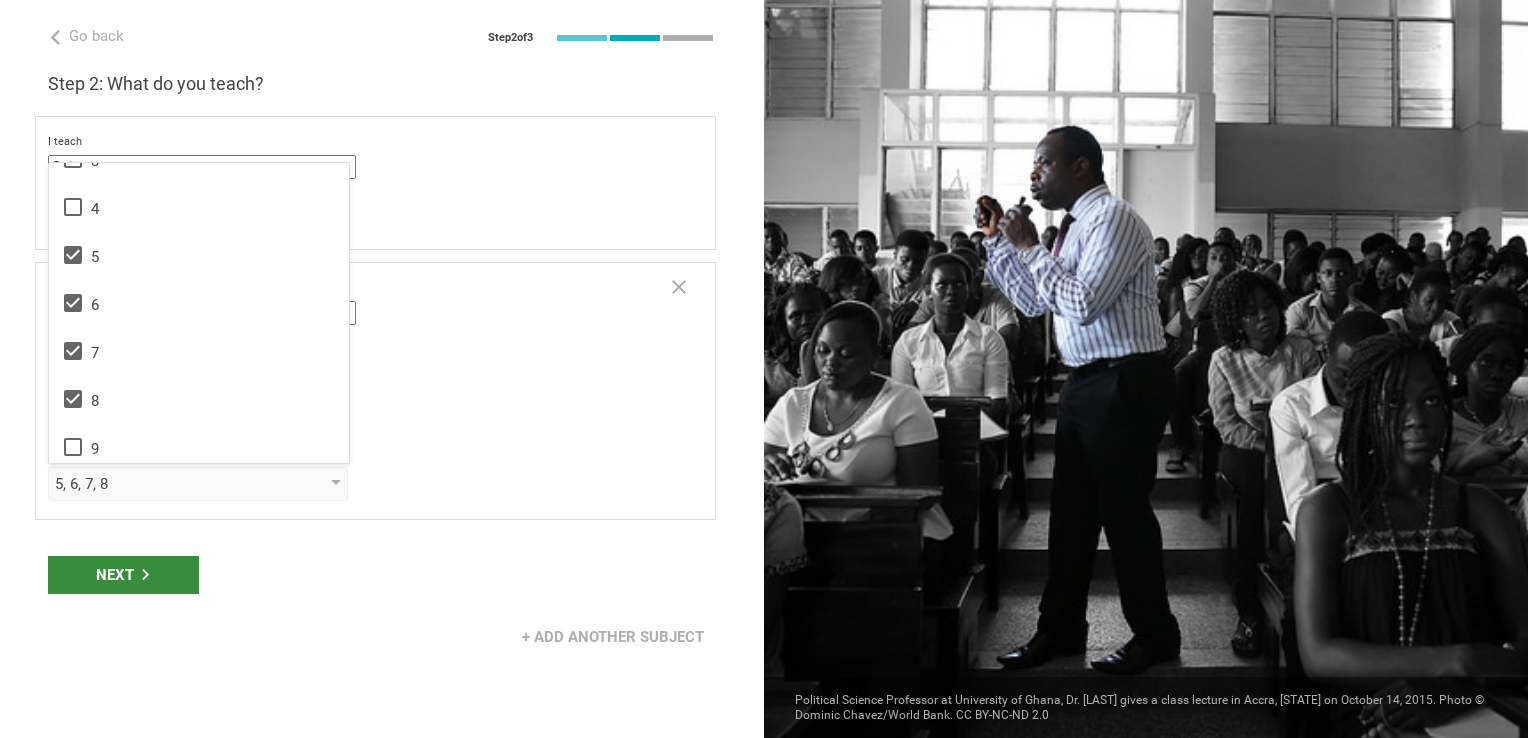 click on "Next" at bounding box center [123, 575] 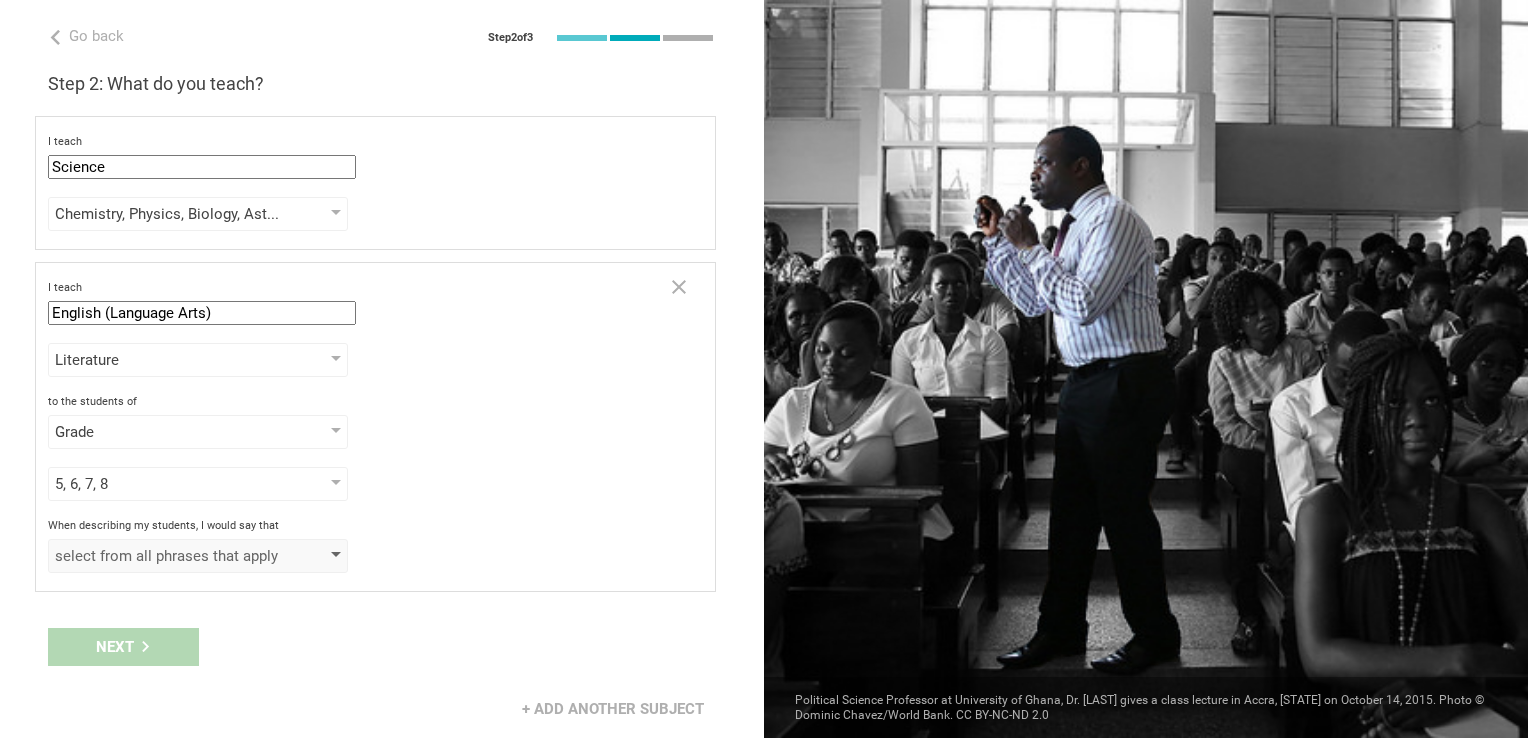 click on "select from all phrases that apply" at bounding box center [169, 556] 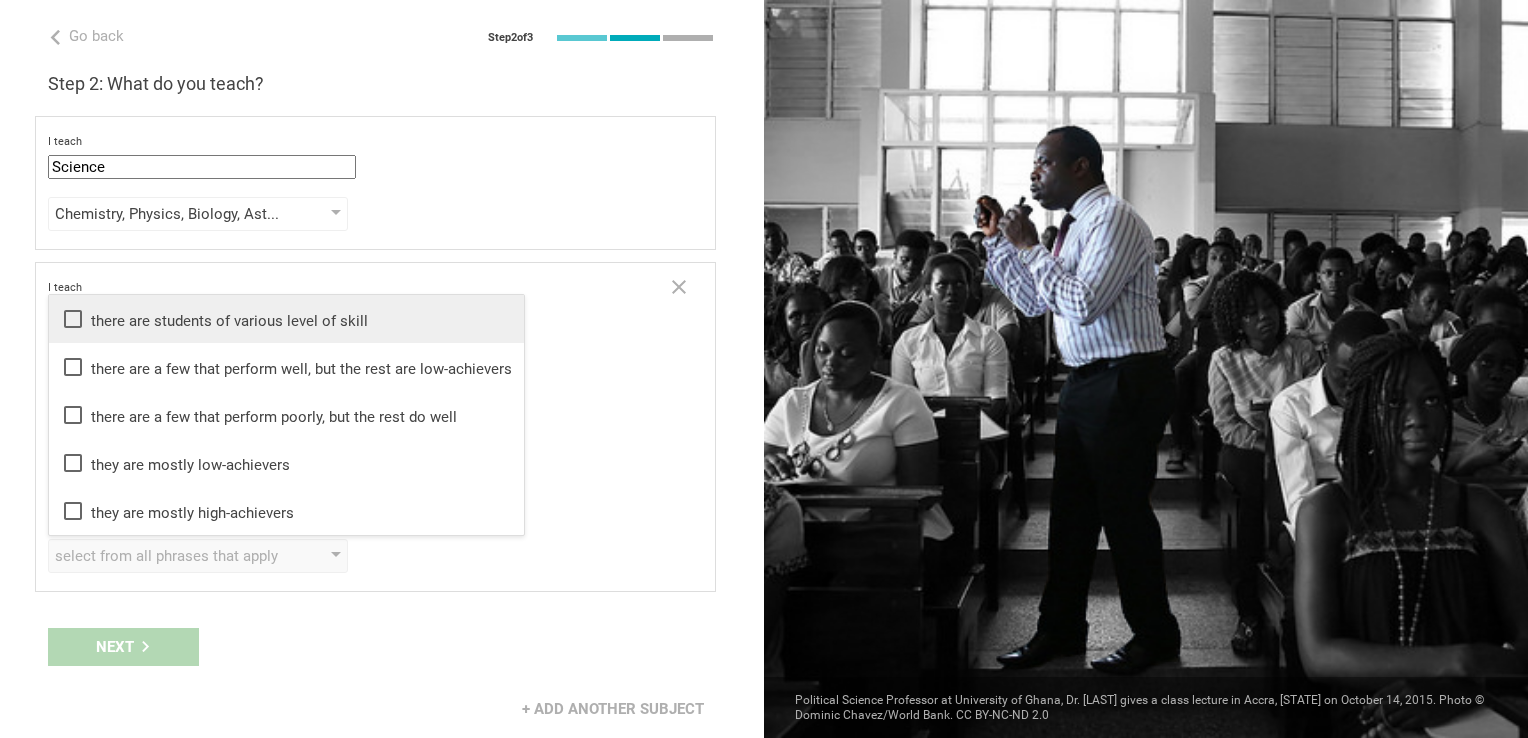 click on "there are students of various level of skill" at bounding box center [286, 319] 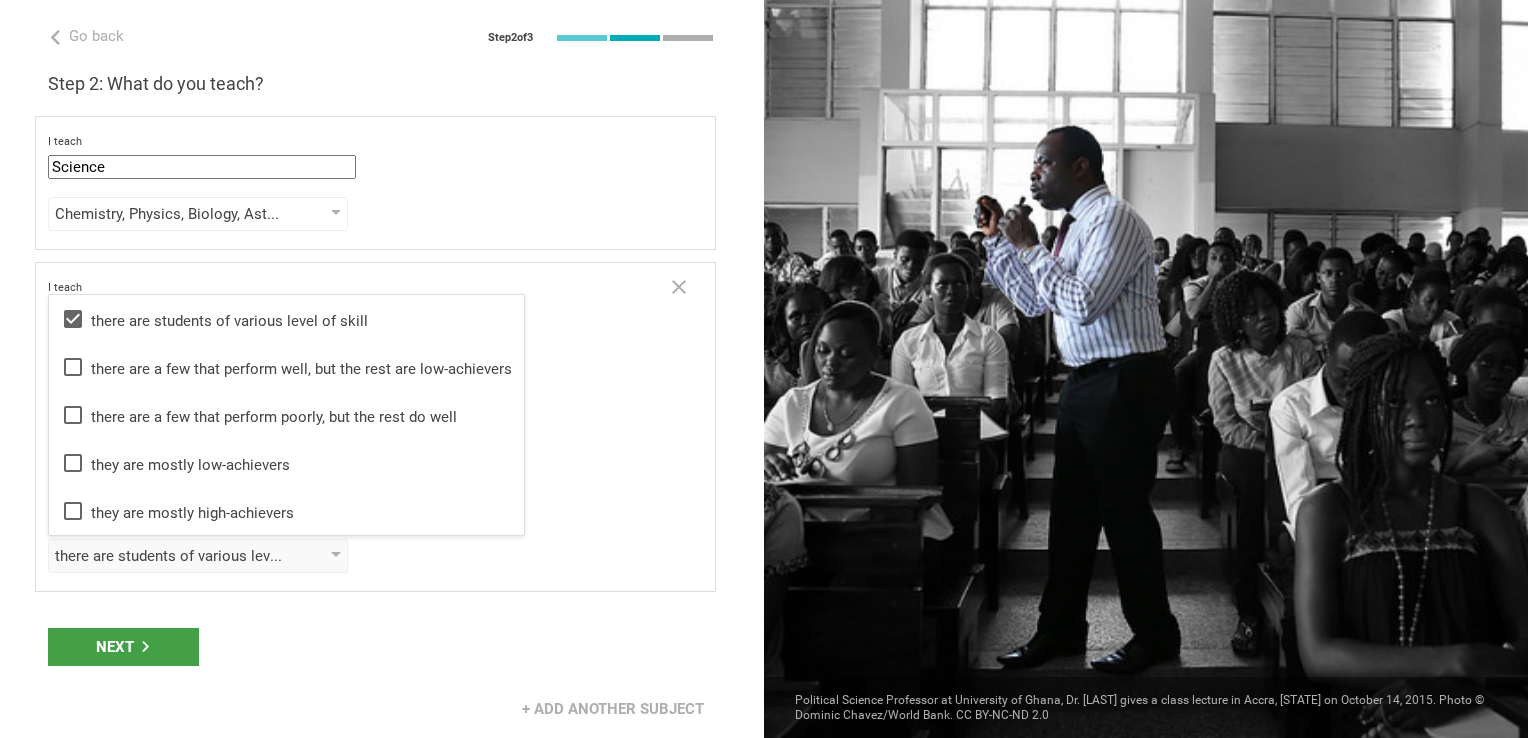 click on "Go back Step  2  of  3 Welcome, [FIRST]! You are almost all set. Just answer a few simple questions to help us get to know you better and personalize your experience. Step 1: How would you describe yourself? I am a... Teacher Teacher Professor / Lecturer Instructional Coach Vice Principal or Principal Curriculum writer / Instructional designer School / district Administrator EdTech maker / enthusiast at the school school district college university program institute company organization [ORGANIZATION] in [CITY], [STATE] Step 2: What do you teach? I teach Science Mathematics English (Language Arts) Science Social Studies Other Chemistry, Physics, Biology, Astronomy Chemistry Physics Biology Astronomy to the students of Grade Grade Class Year Level Standard select from grades 1 2 3 4 5 6 7 8 9 10 11 12 13 When describing my students, I would say that select from all phrases that apply there are students of various level of skill there are a few that perform poorly, but the rest do well 1" at bounding box center (382, 369) 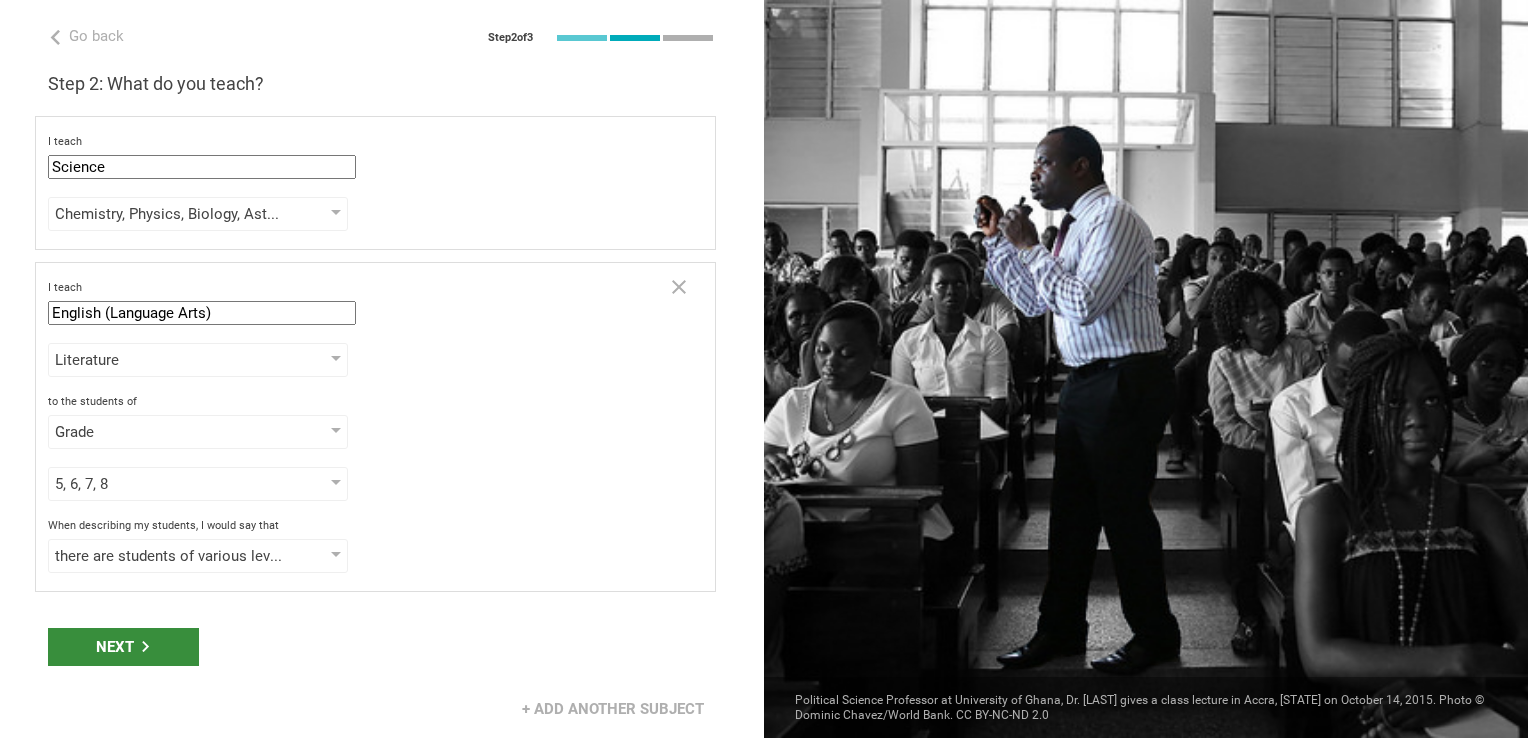 click on "Next" at bounding box center (123, 647) 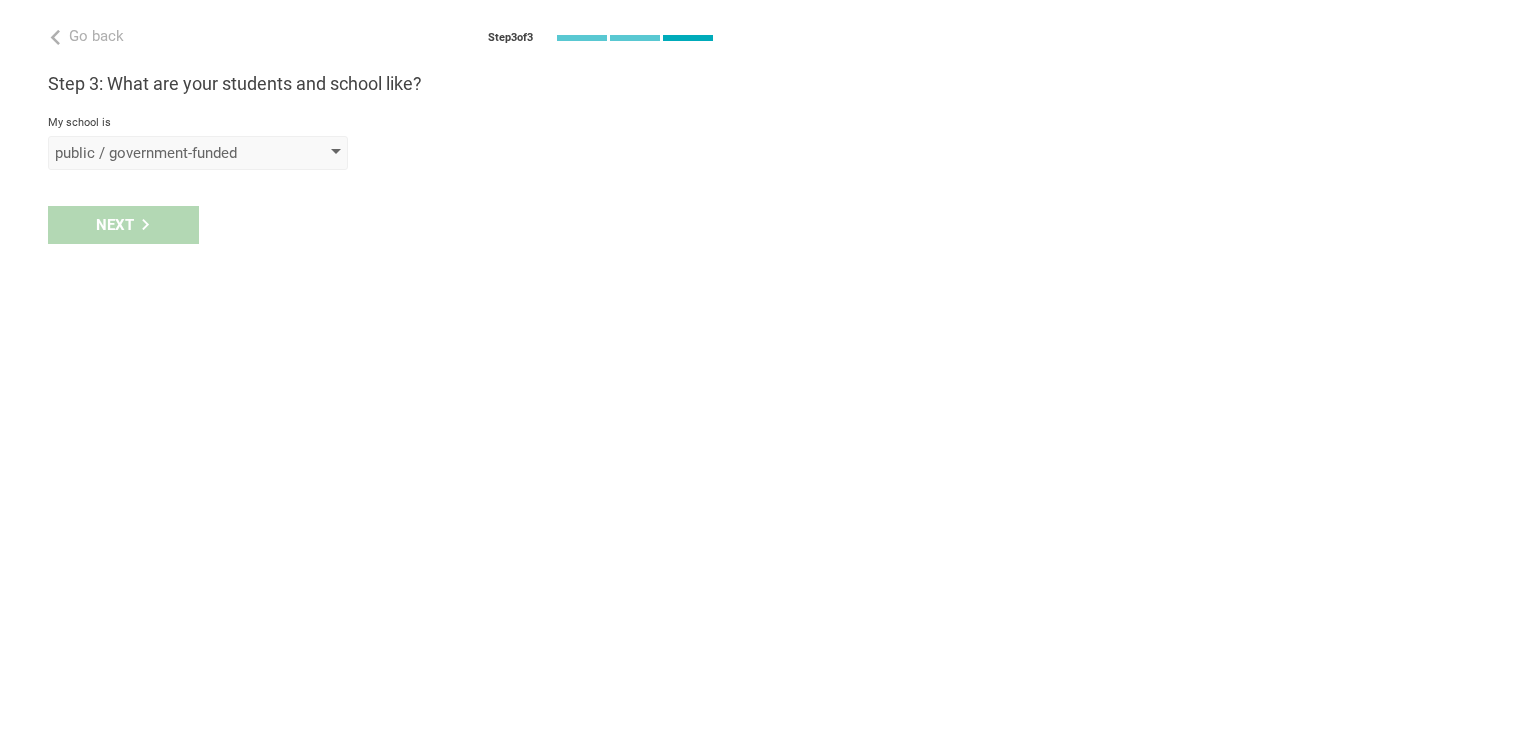 click on "public / government-funded" at bounding box center (169, 153) 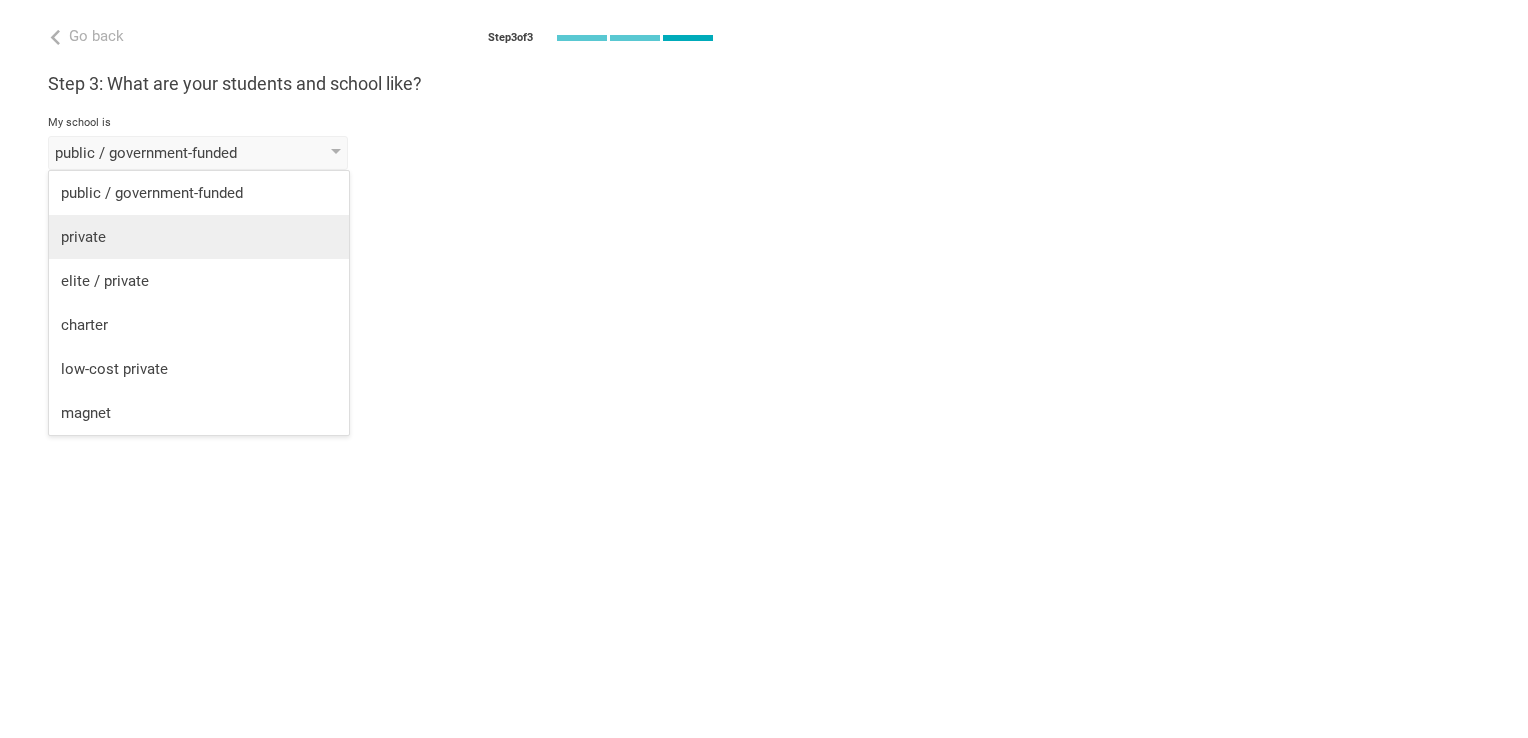 click on "private" at bounding box center [199, 237] 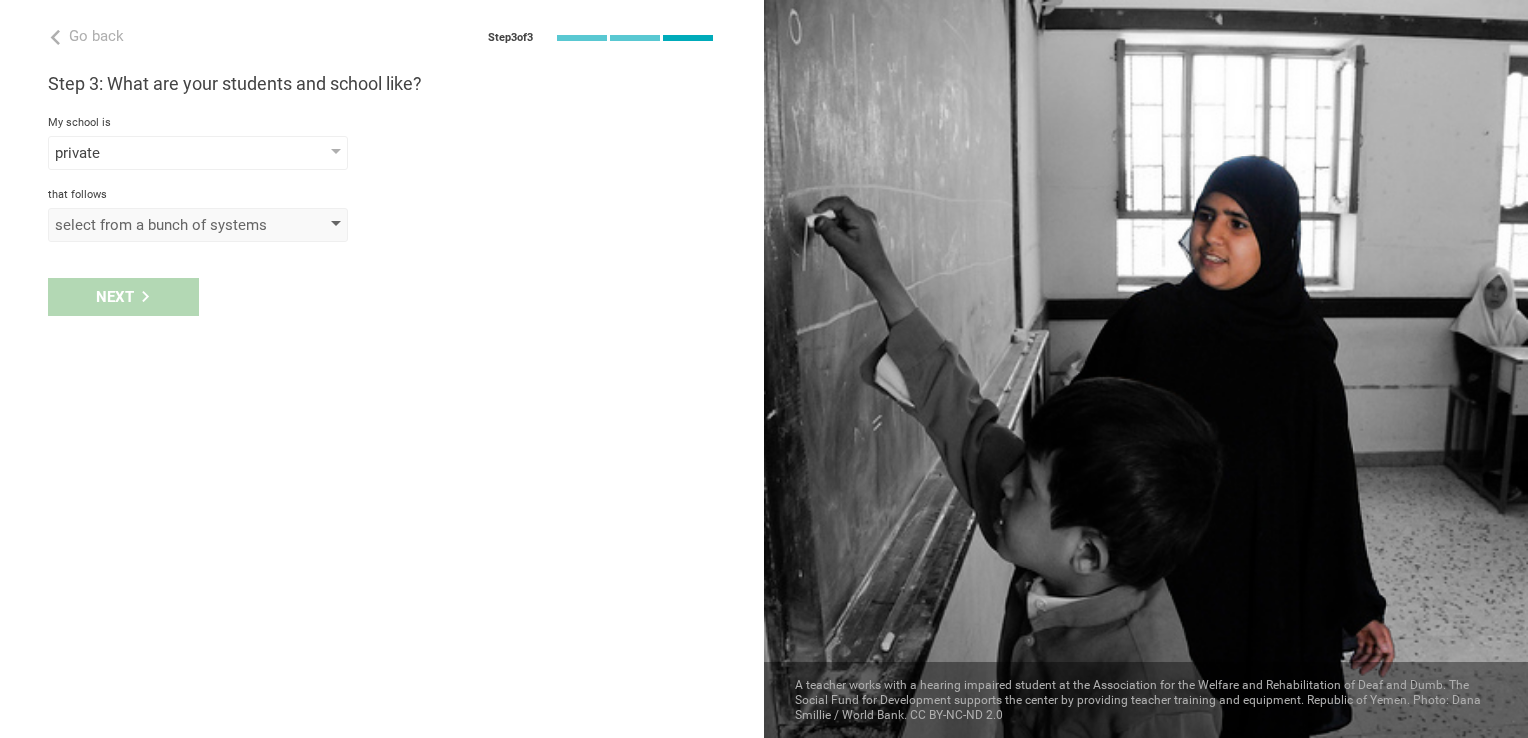 click on "select from a bunch of systems" at bounding box center [169, 225] 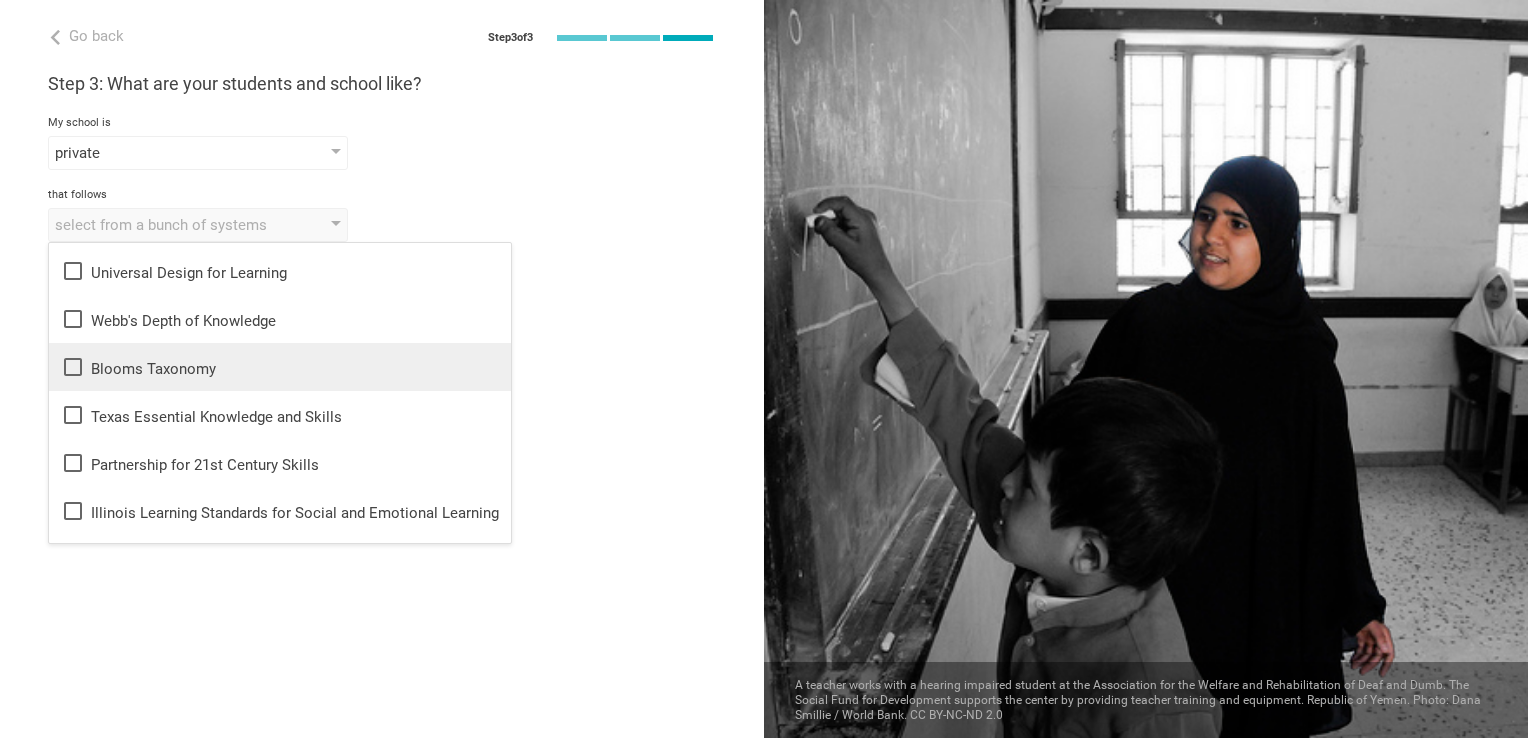 scroll, scrollTop: 0, scrollLeft: 0, axis: both 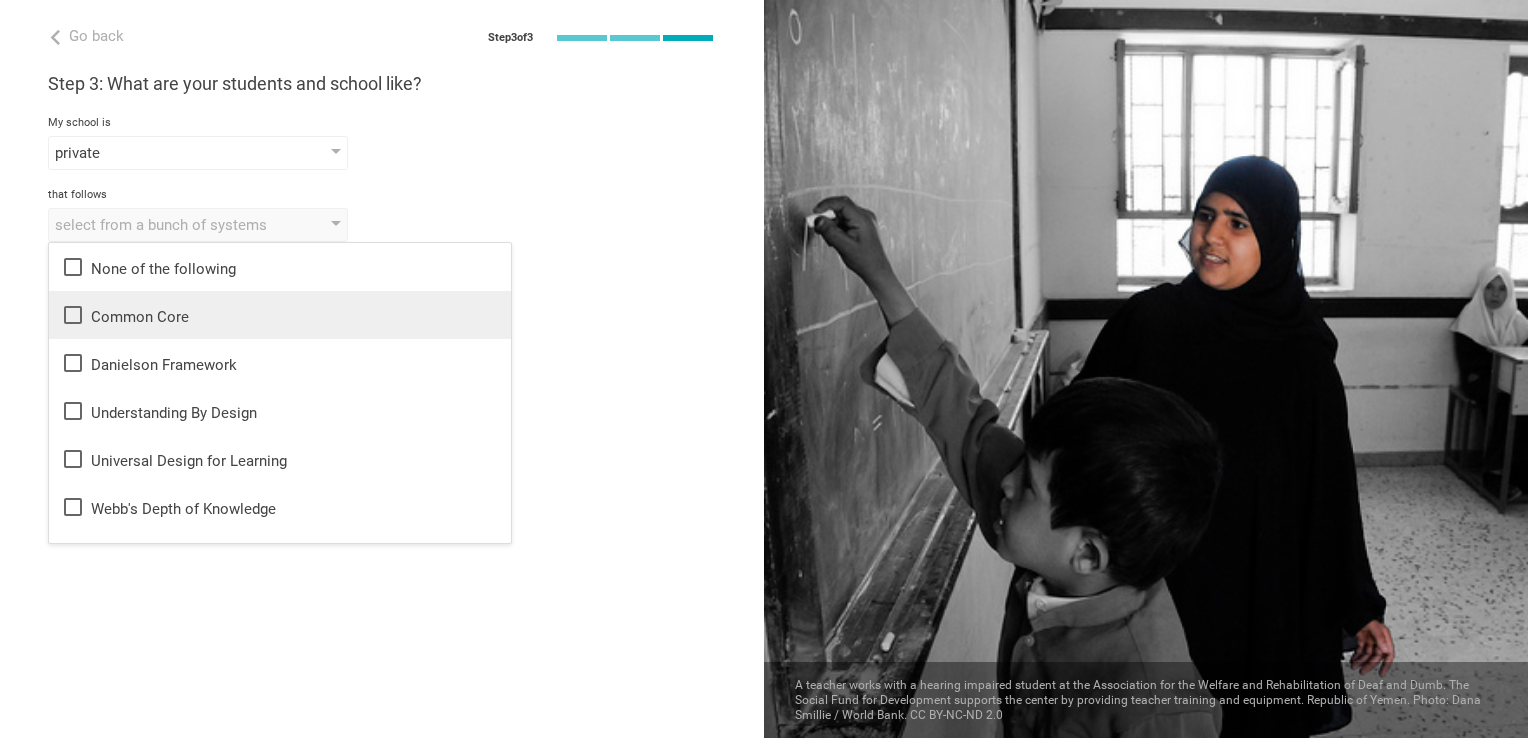 click on "Common Core" at bounding box center (280, 315) 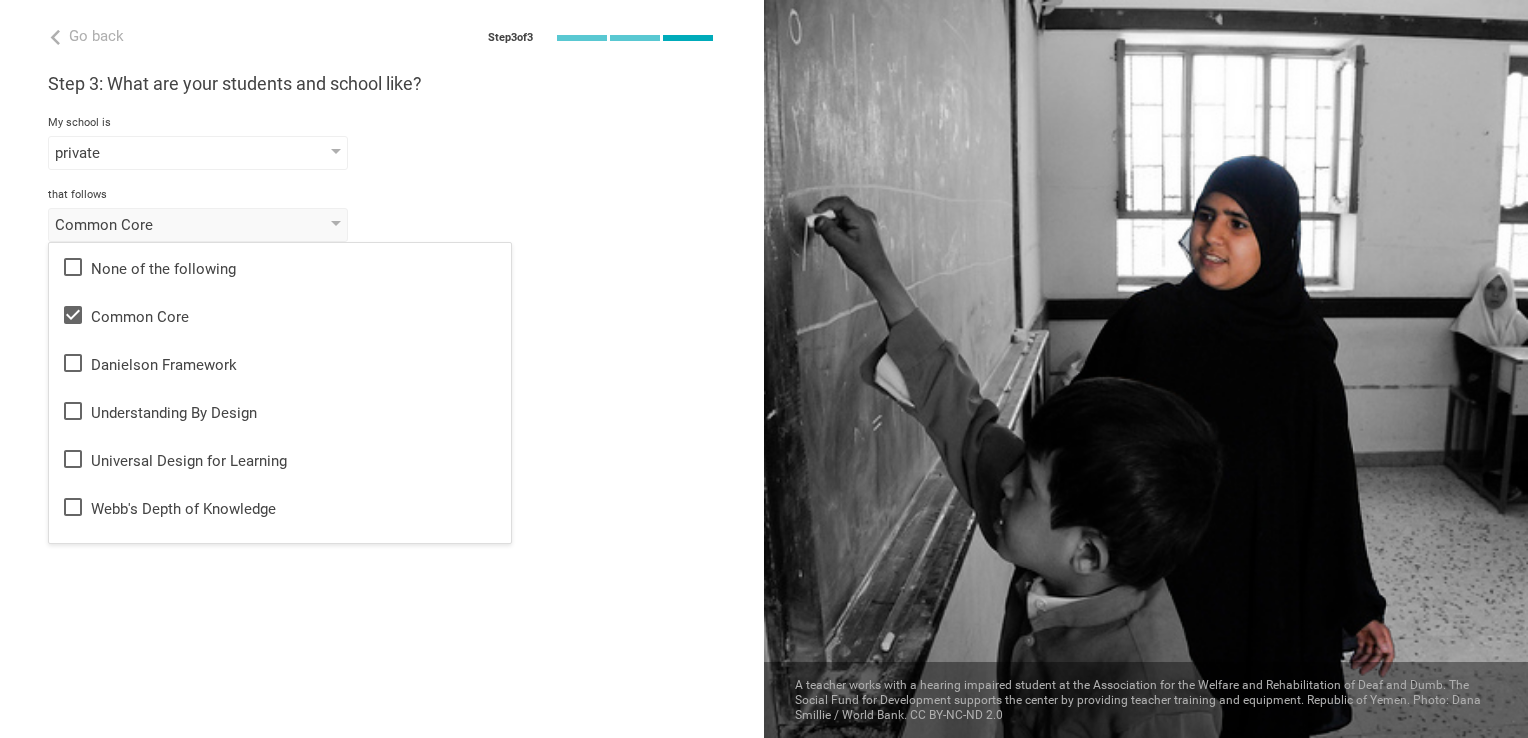 click on "Common Core None of the following Common Core Danielson Framework Understanding By Design Universal Design for Learning Webb's Depth of Knowledge Blooms Taxonomy Texas Essential Knowledge and Skills Partnership for 21st Century Skills Illinois Learning Standards for Social and Emotional Learning California English Language Development Framework Curriculum Mapping Dynamic Learning Maps Essential Elements Deeper Learning Personalized Learning Teaching for Understanding Constructivism Complex Instruction Common Instruction Framework International Baccalaurette Blending Learning Advanced Placement AdvancED PARCC SBAC WIDA AVID Montessori NCERT 九年一贯制 LCAP" at bounding box center [382, 225] 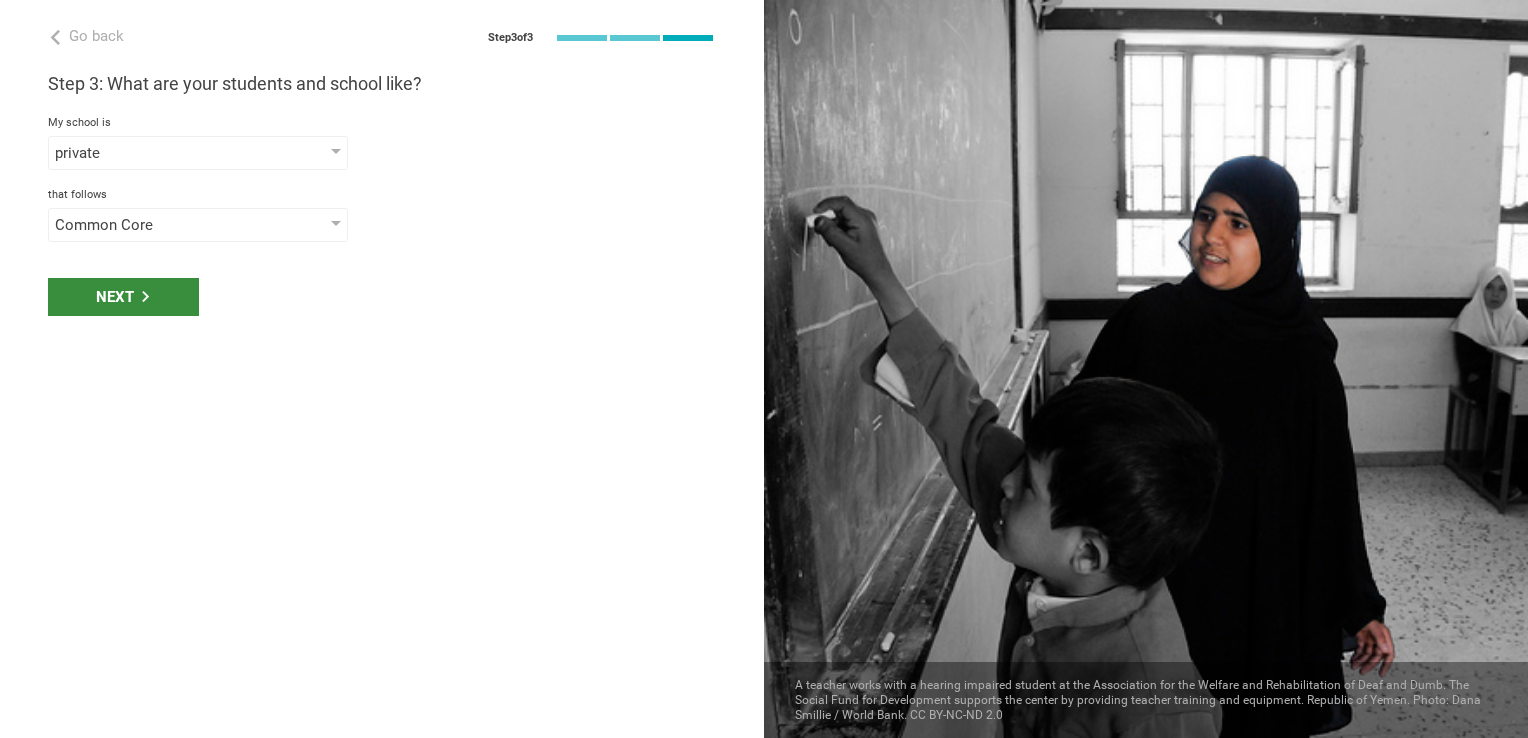 click on "Next" at bounding box center (123, 297) 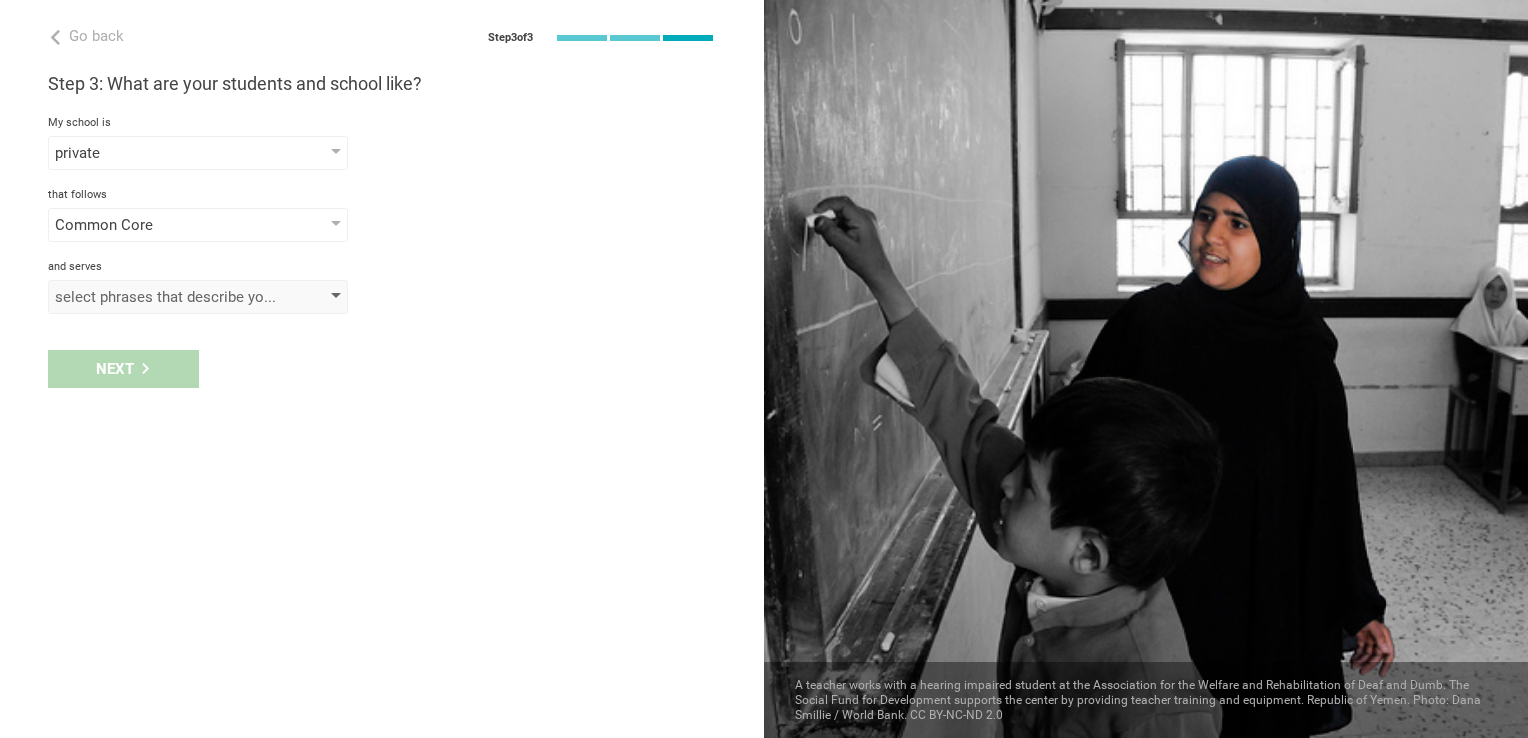 click on "select phrases that describe your student population" at bounding box center [169, 297] 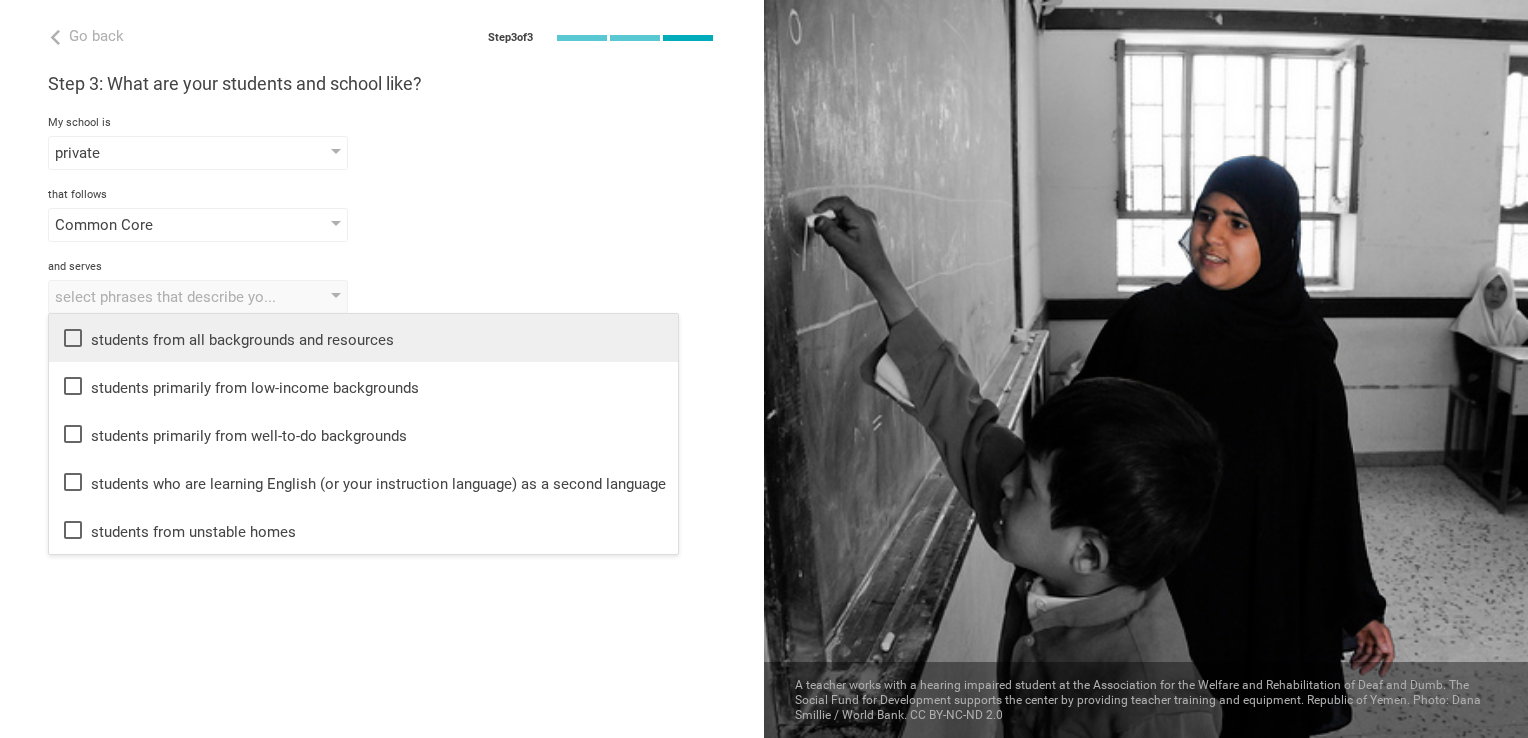 click on "students from all backgrounds and resources" at bounding box center [363, 338] 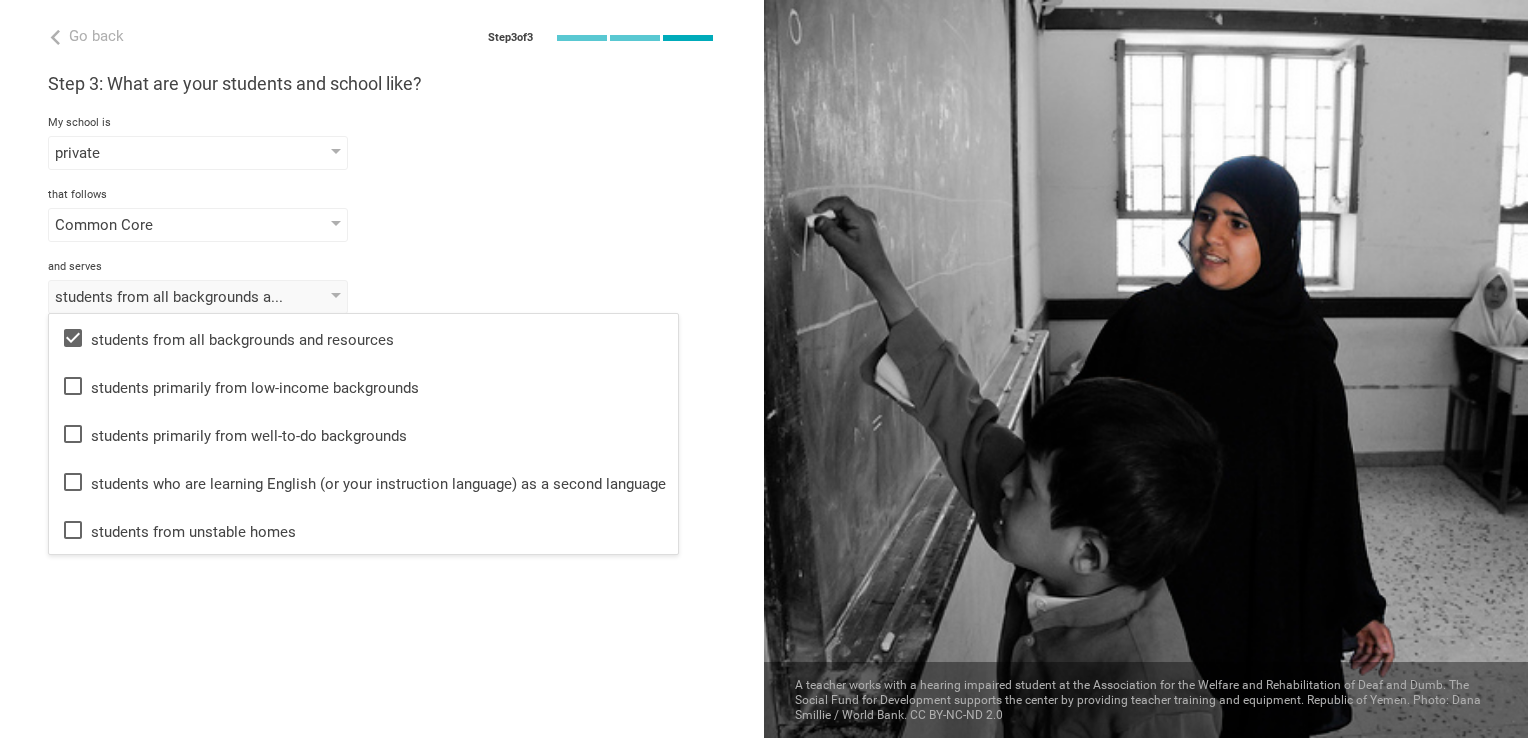 click on "students from all backgrounds and resources students from all backgrounds and resources students primarily from low-income backgrounds students primarily from well-to-do backgrounds students who are learning English (or your instruction language) as a second language students from unstable homes" at bounding box center (382, 297) 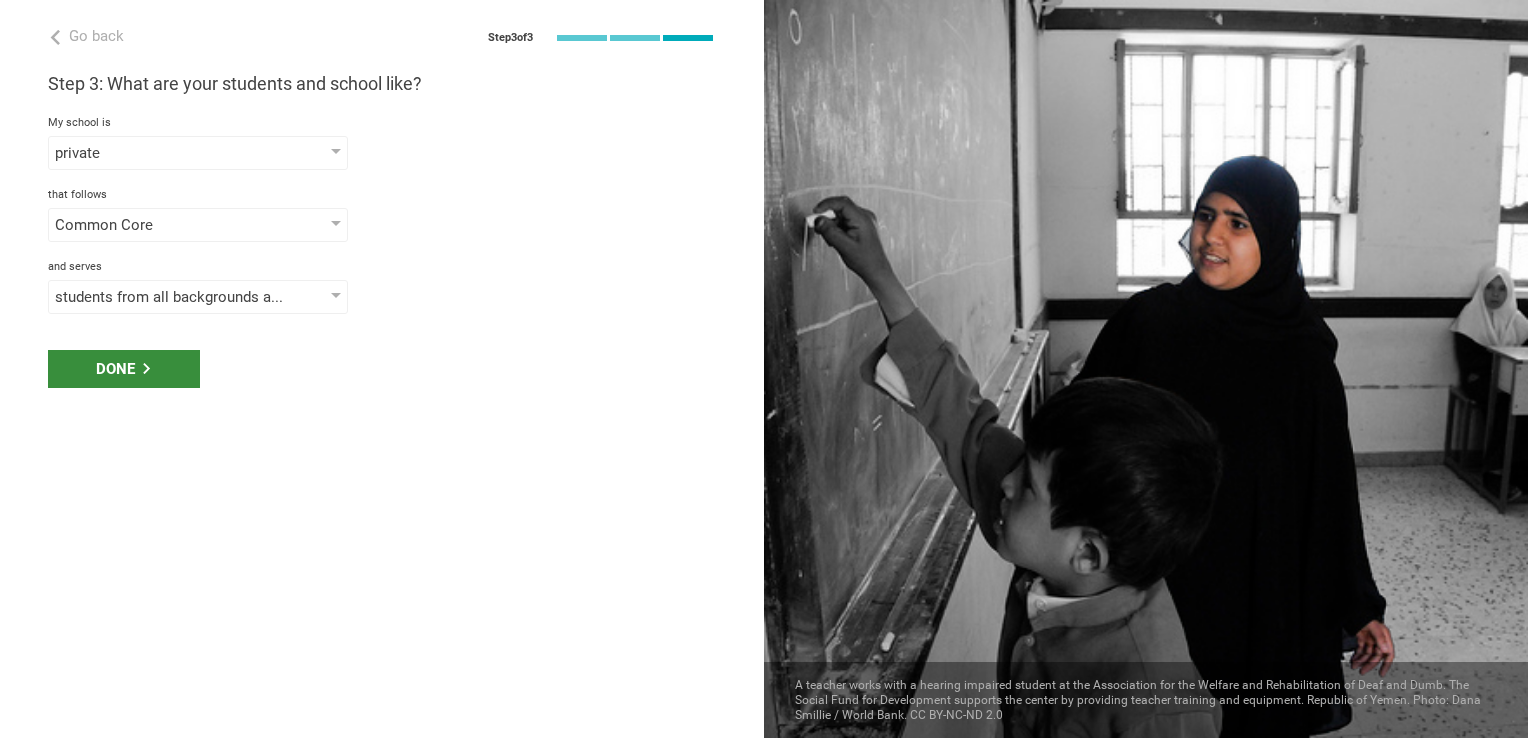 click on "Done" at bounding box center [124, 369] 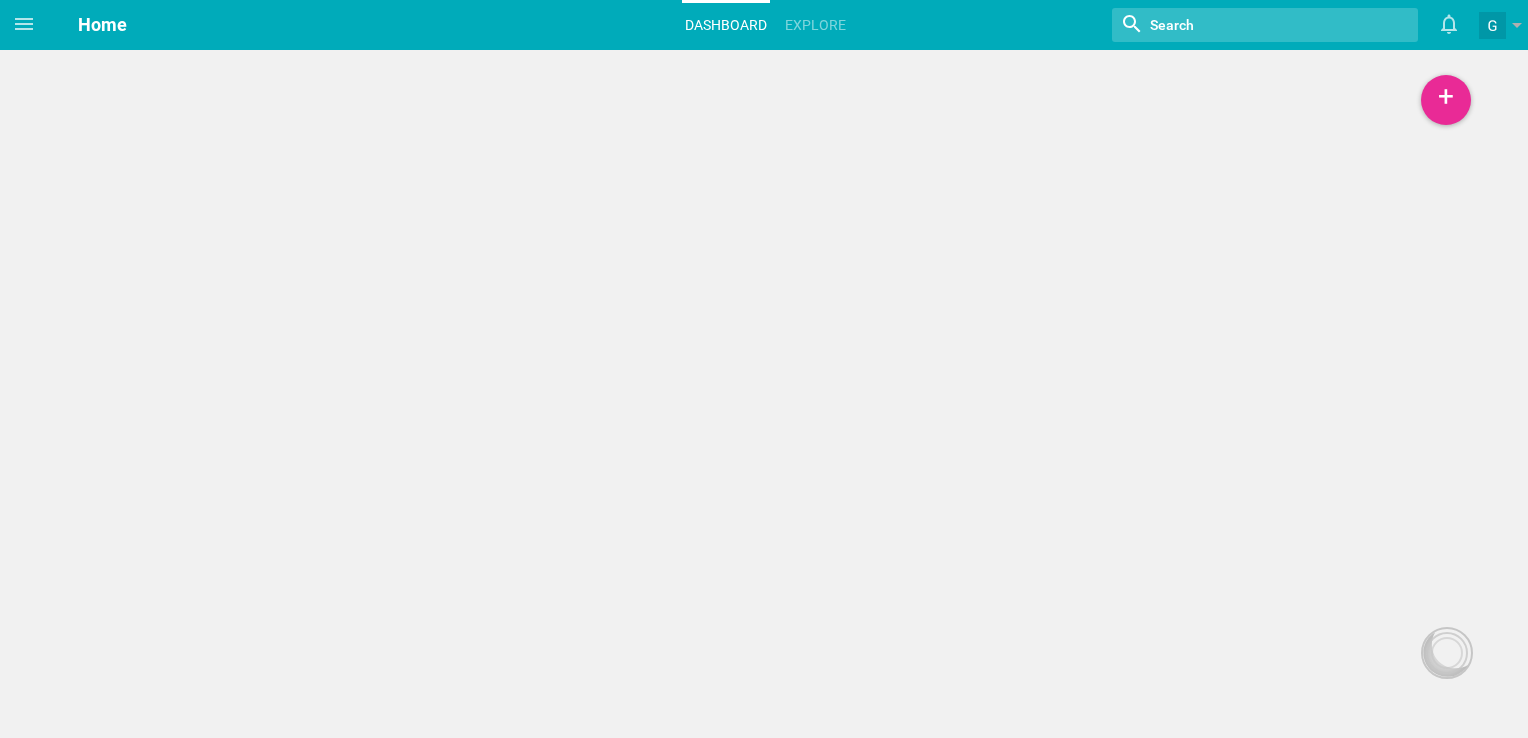 scroll, scrollTop: 0, scrollLeft: 0, axis: both 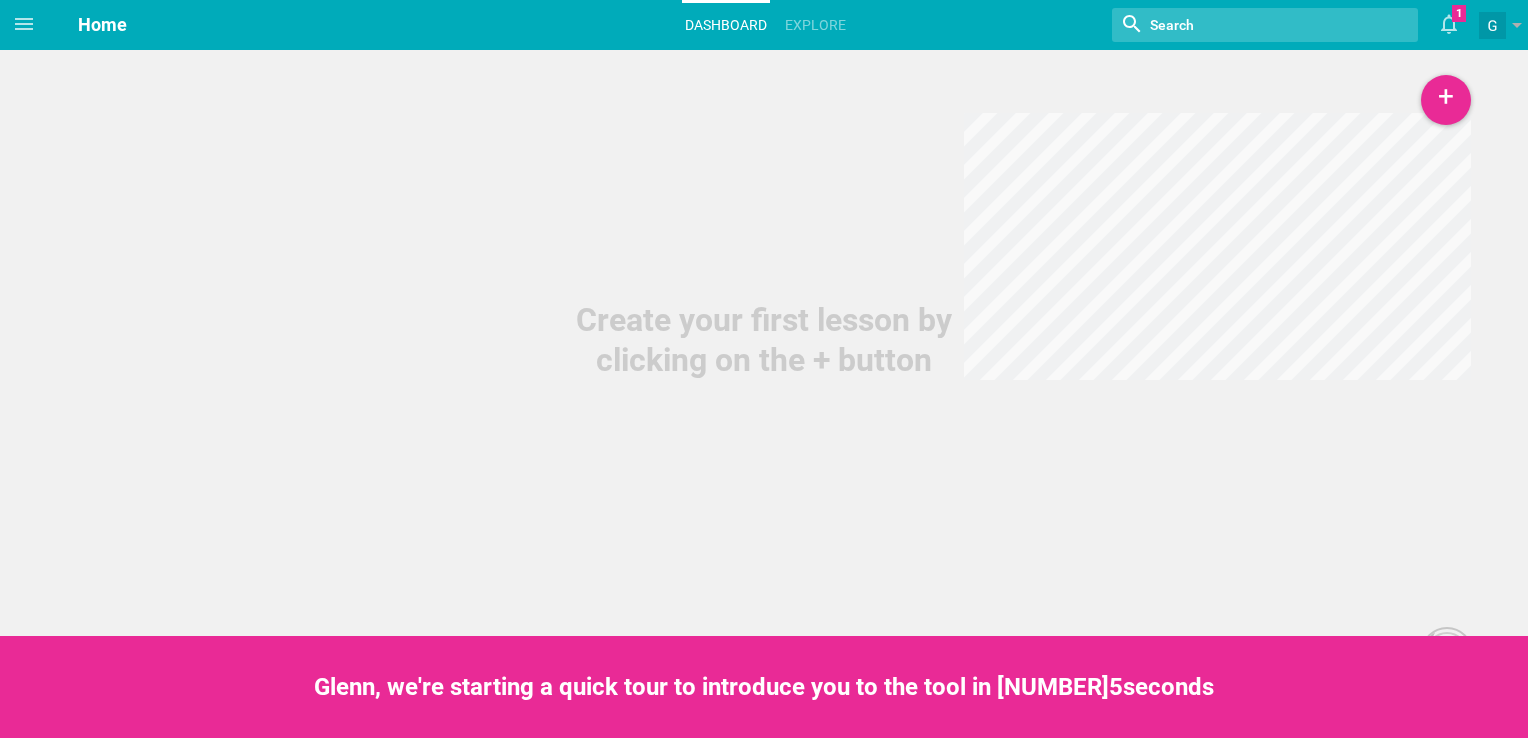 click at bounding box center (1239, 25) 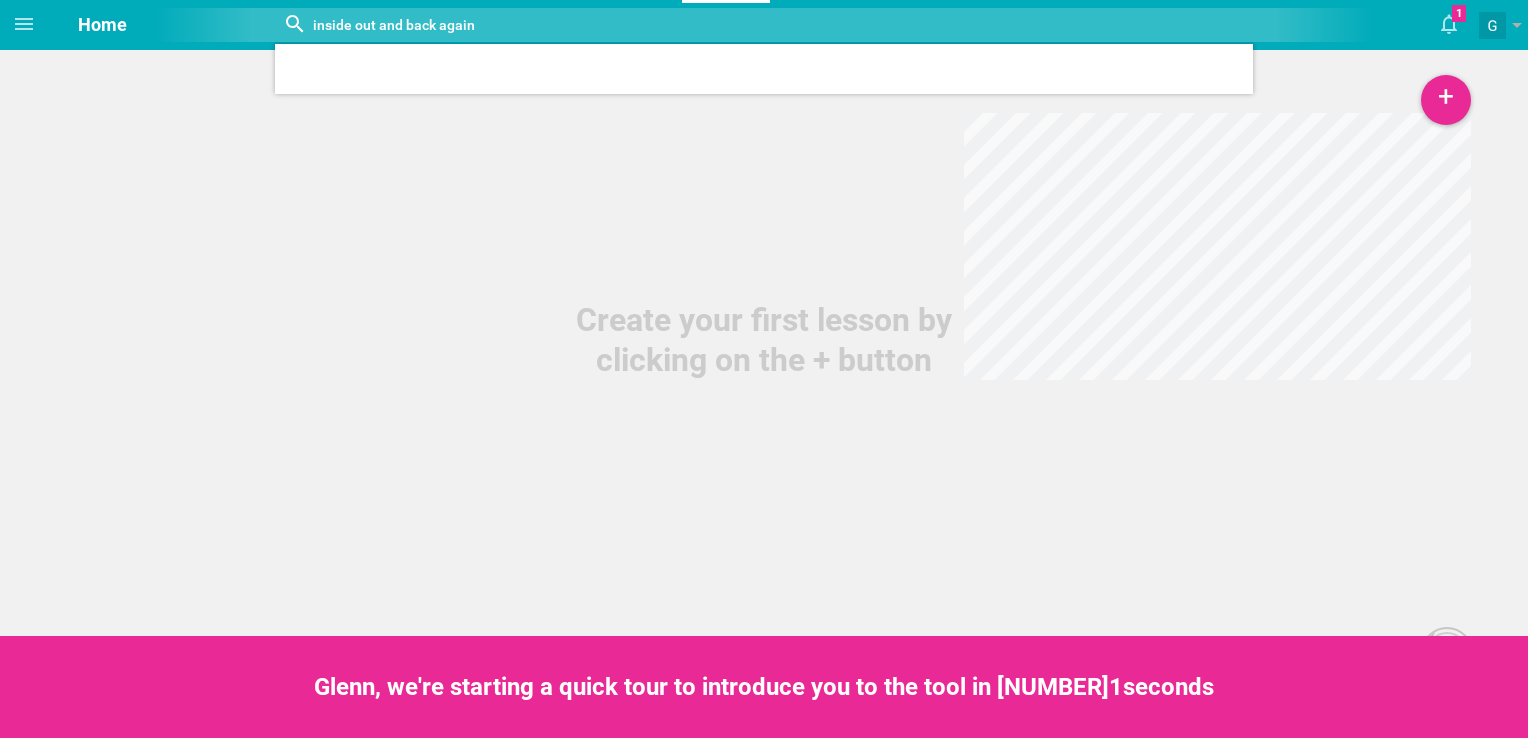 type on "inside out and back again" 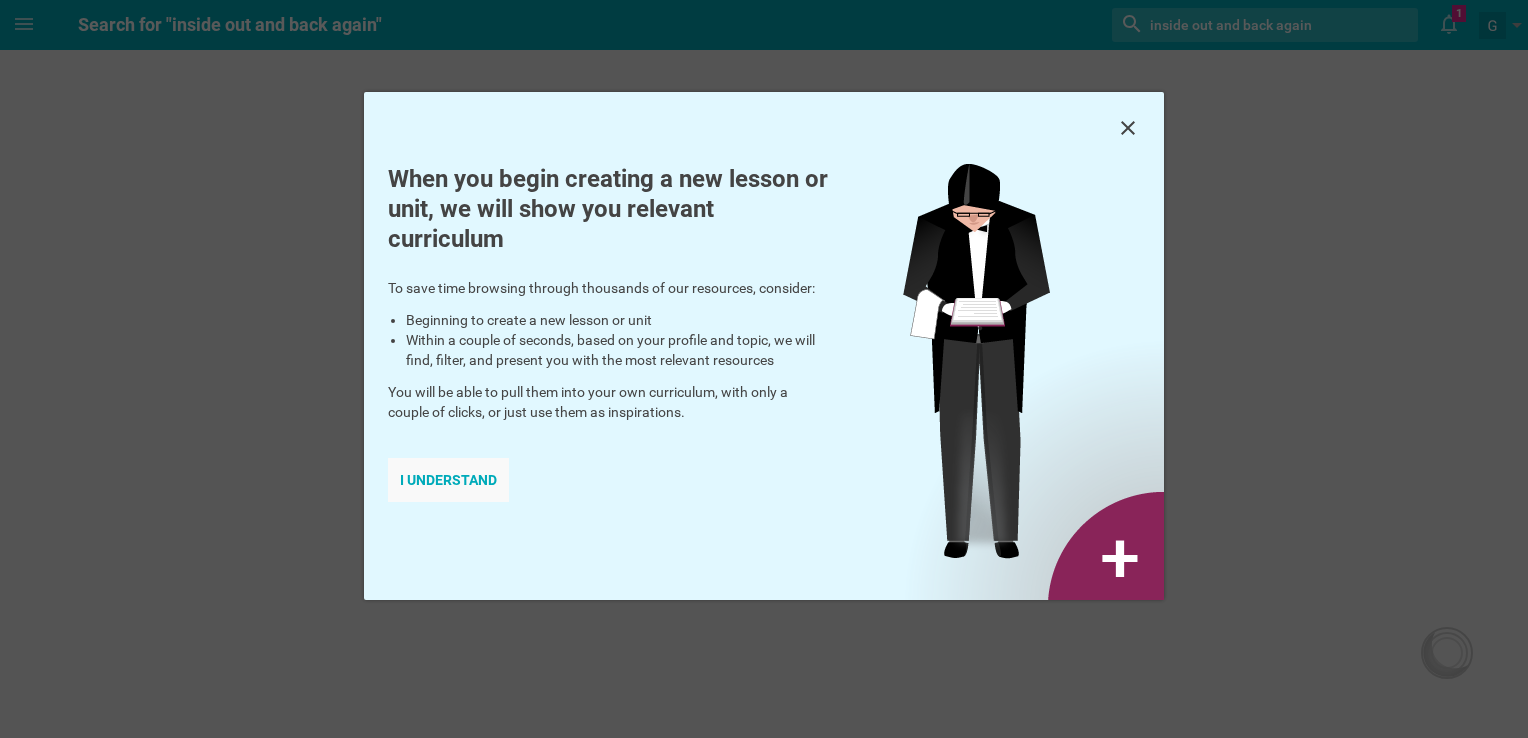 click on "I understand" at bounding box center (448, 480) 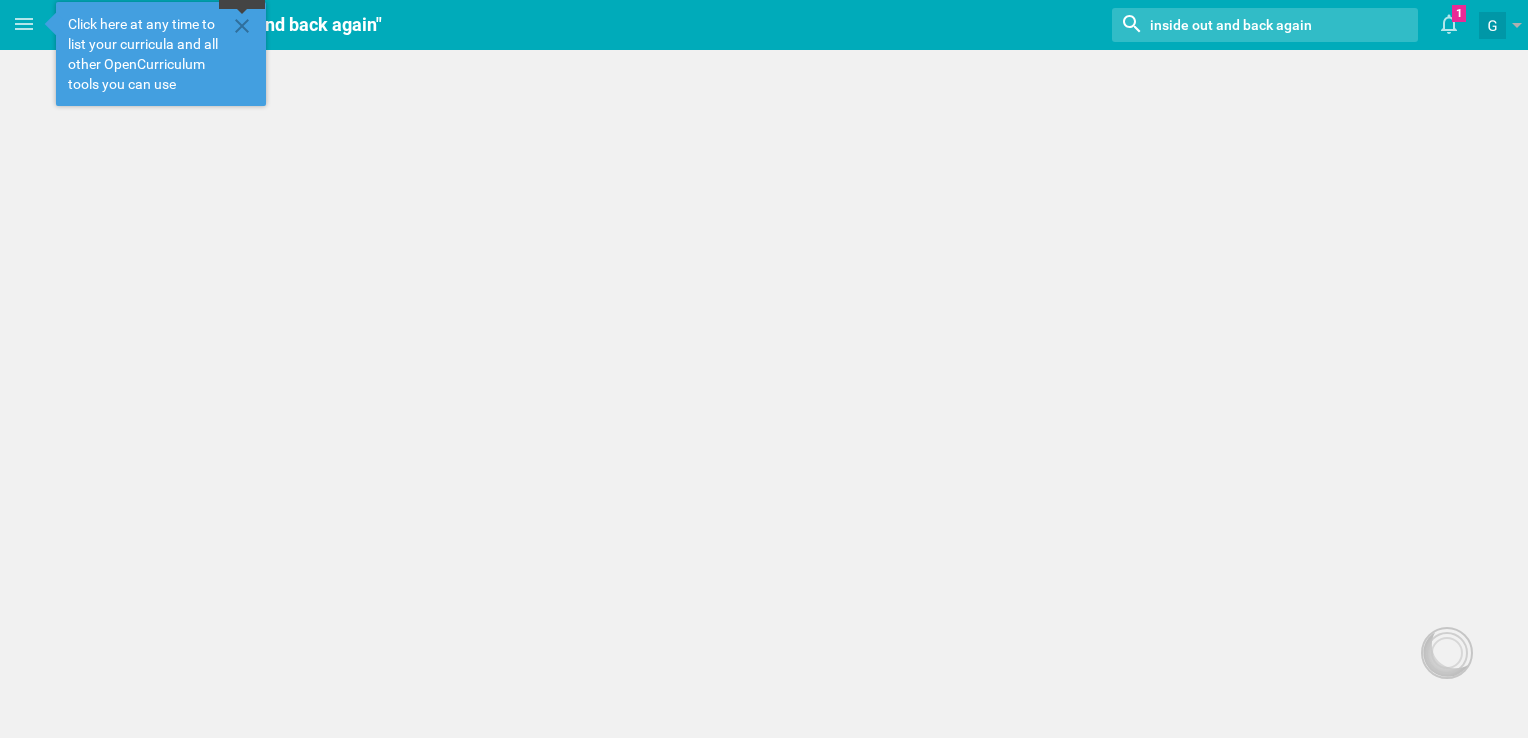 click 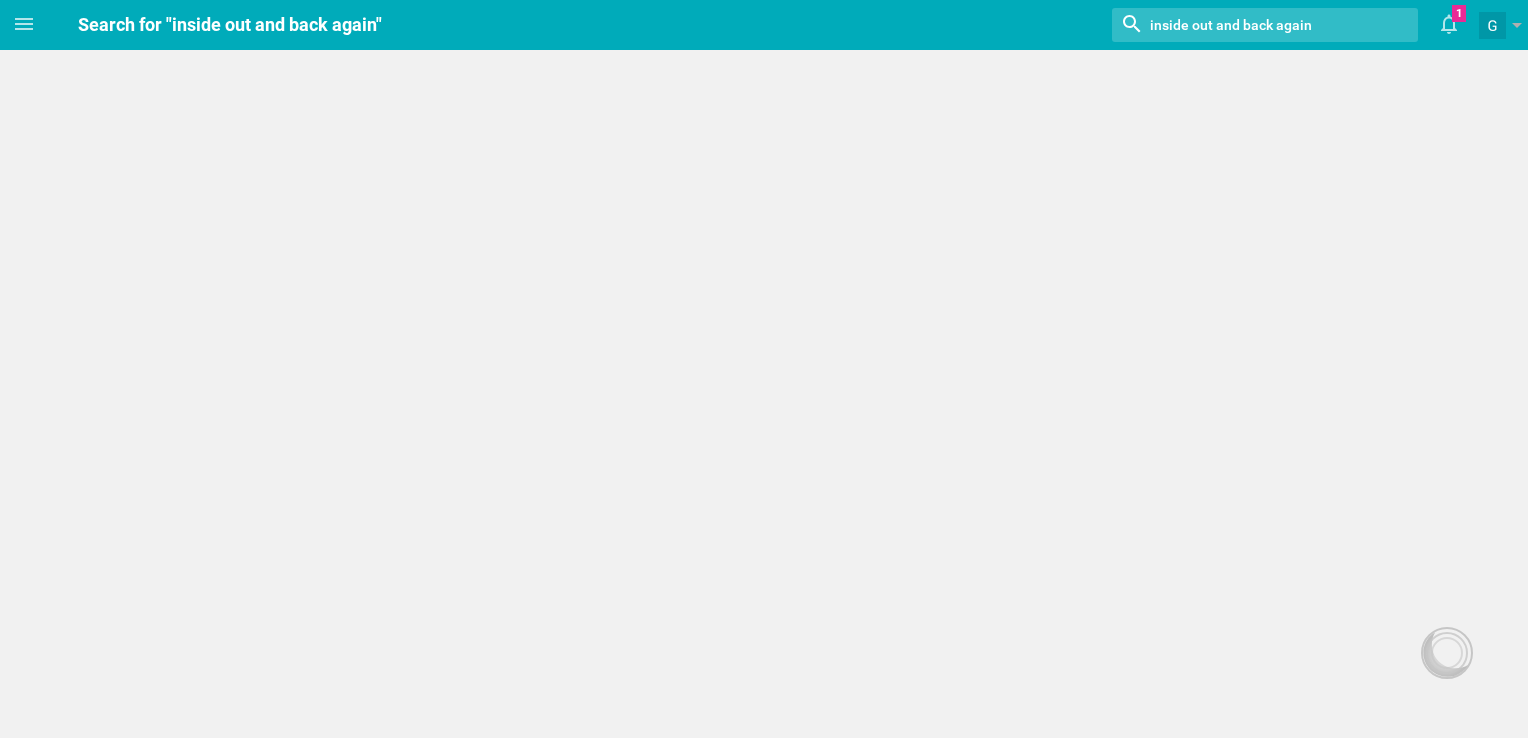 click at bounding box center (1239, 25) 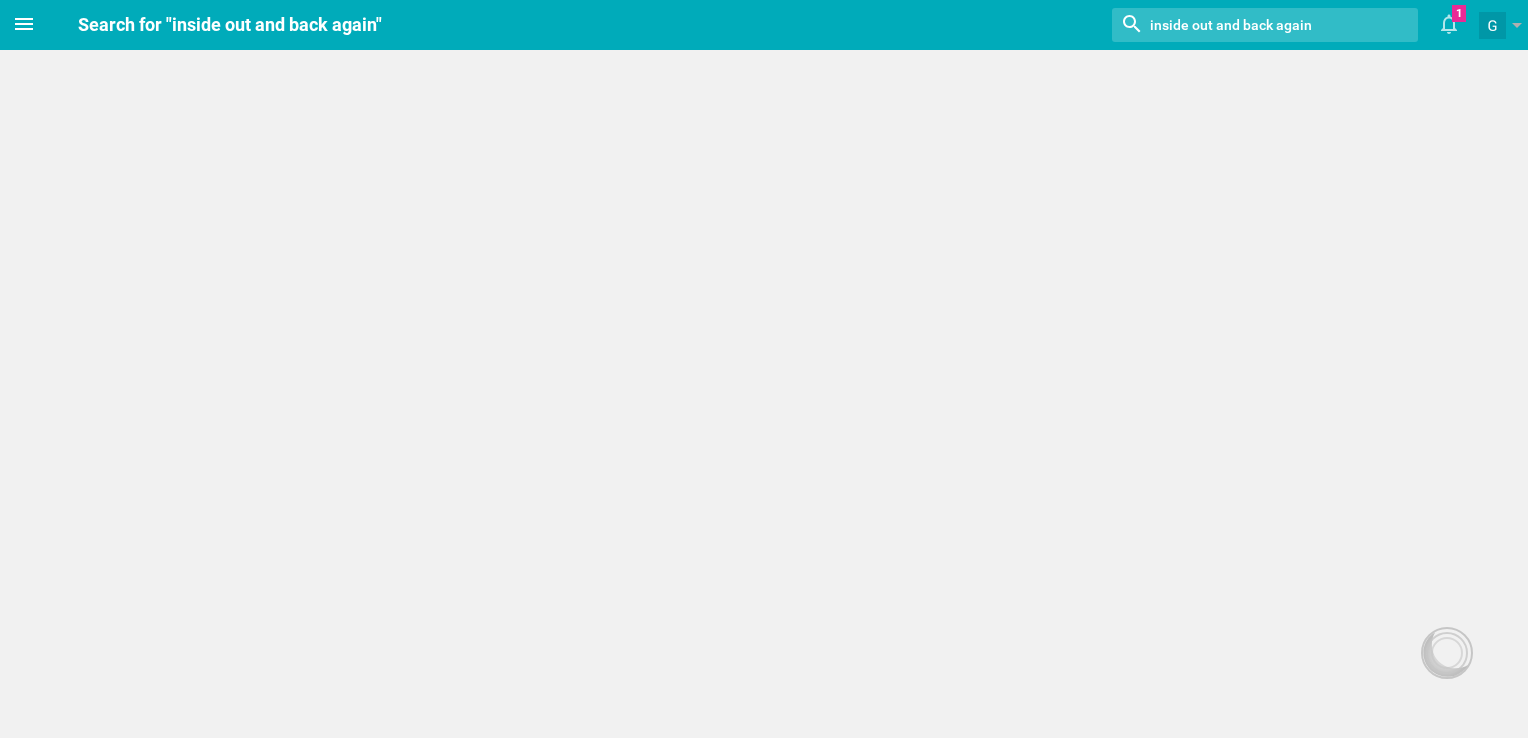 click 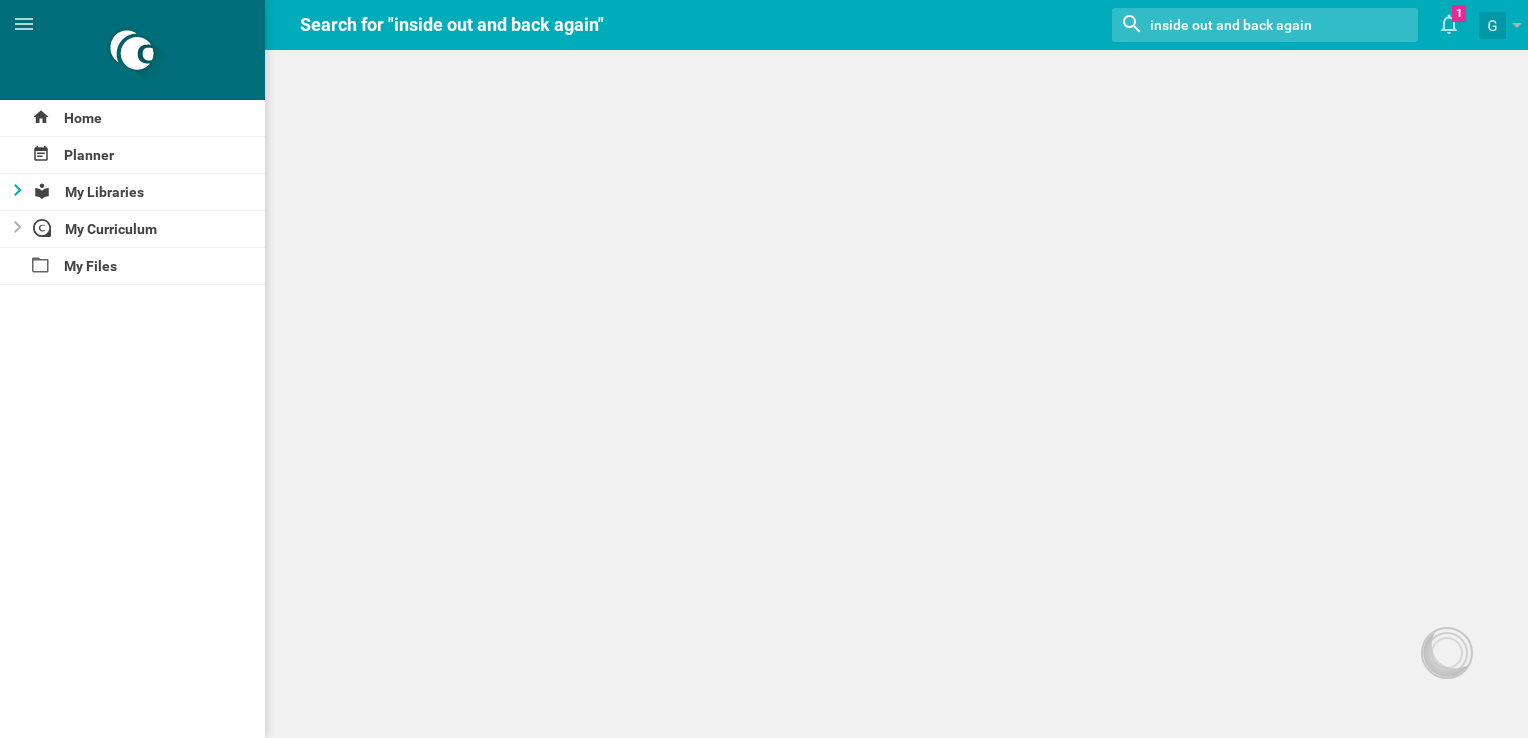 click 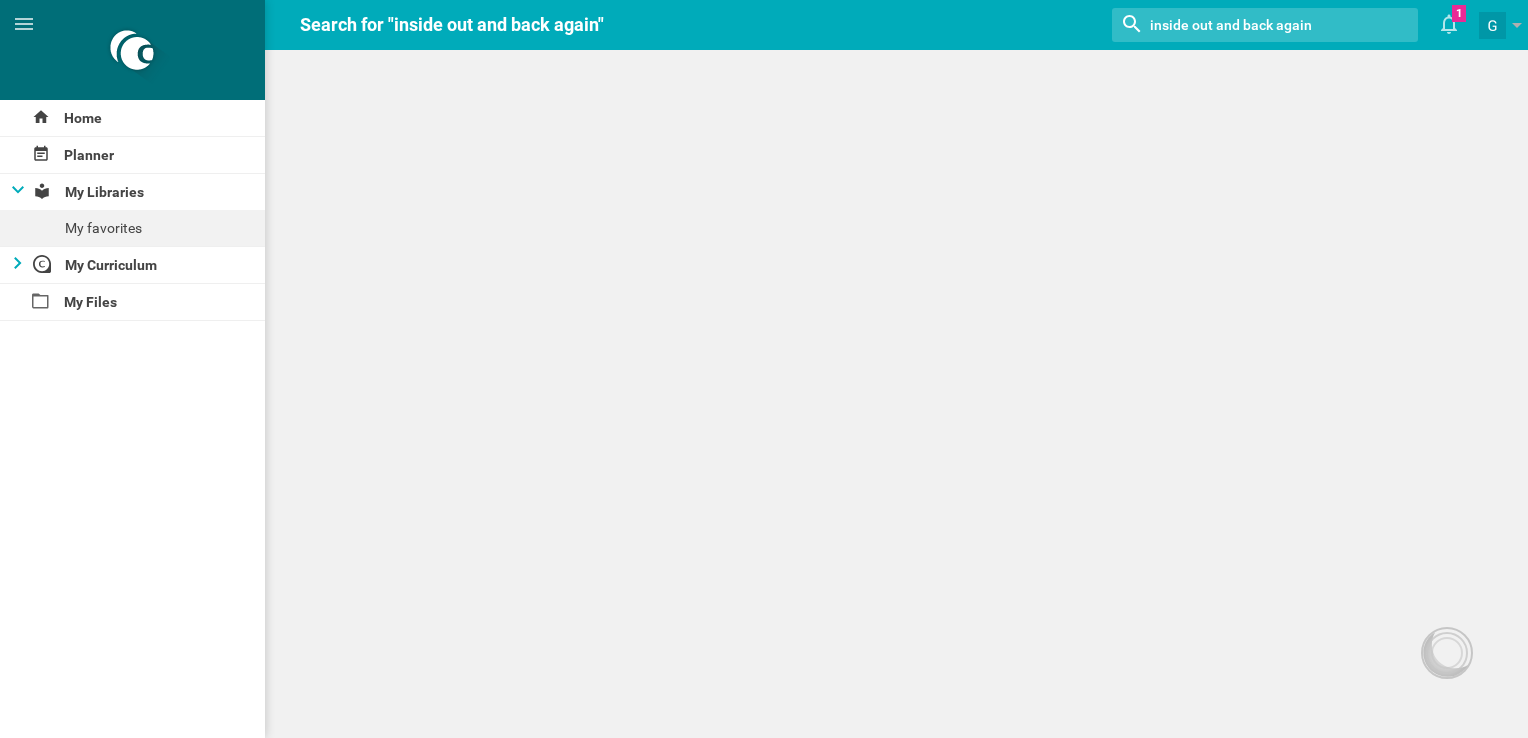 click 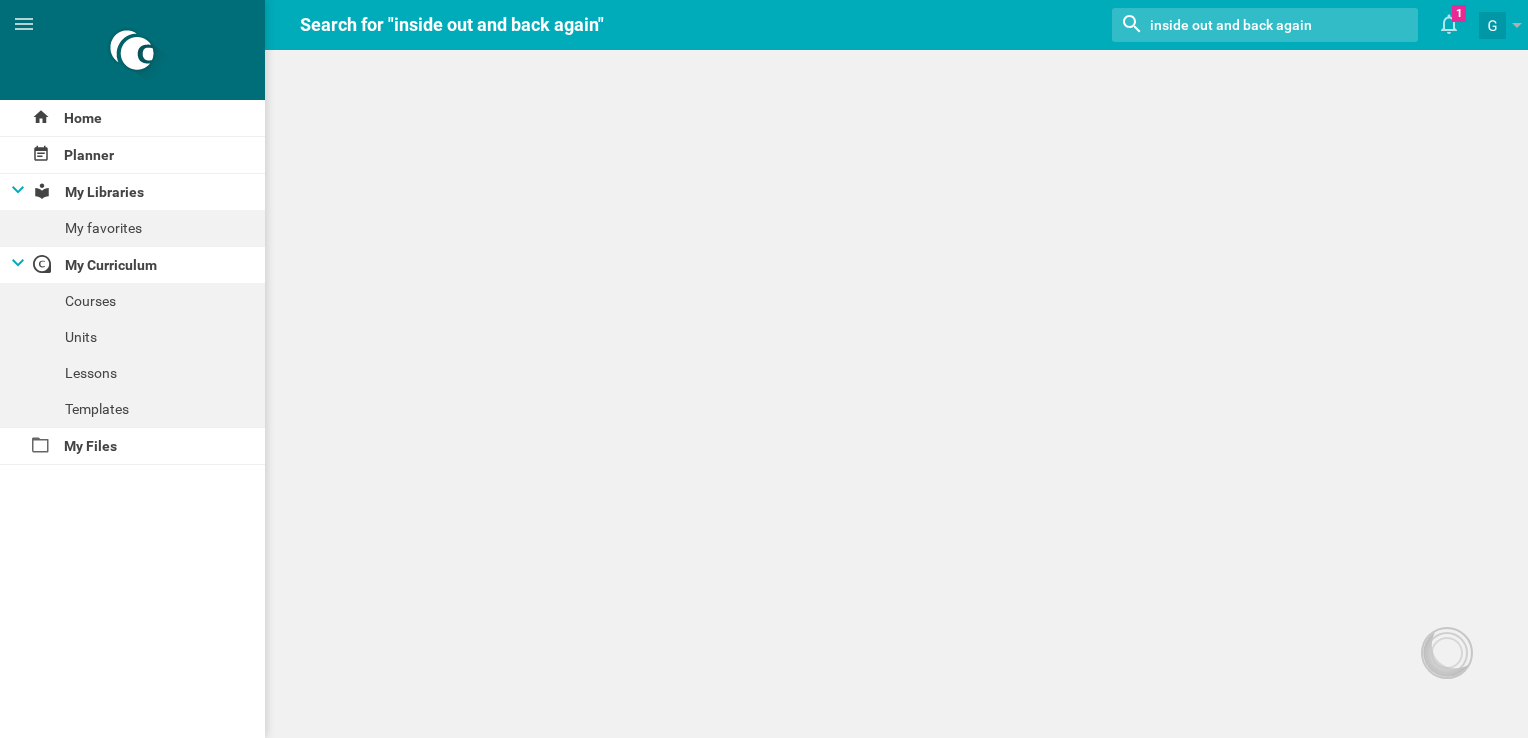 click 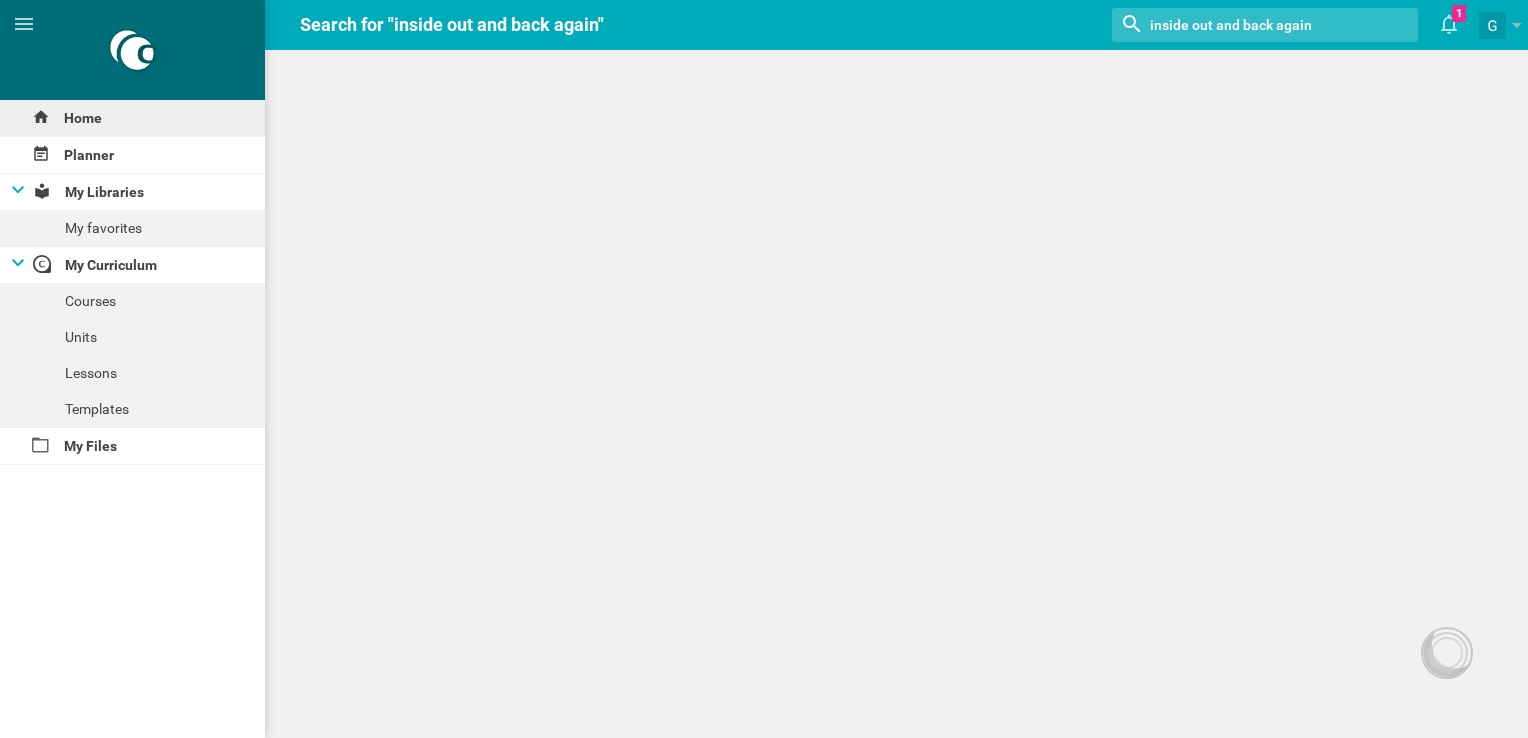 click on "Home" at bounding box center [132, 118] 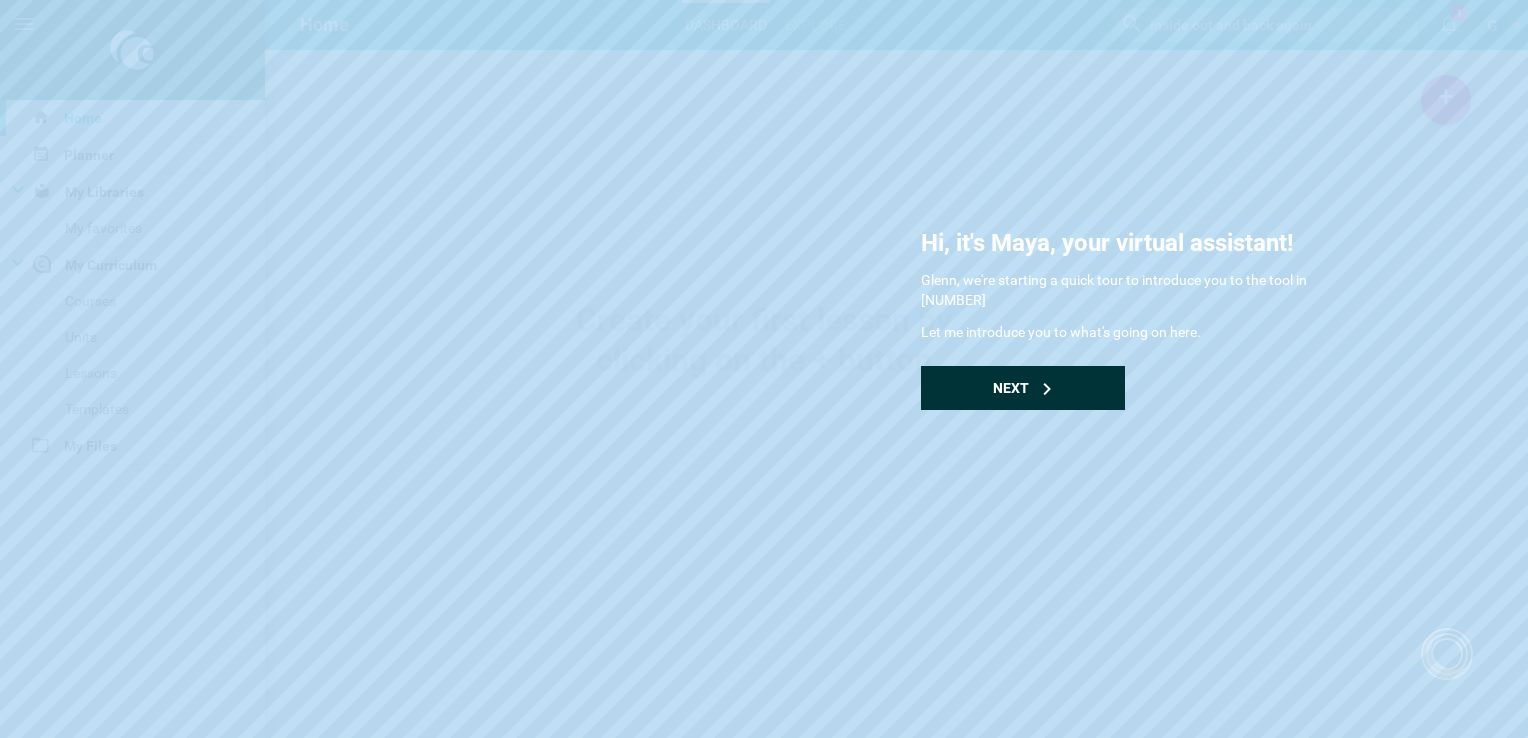 click 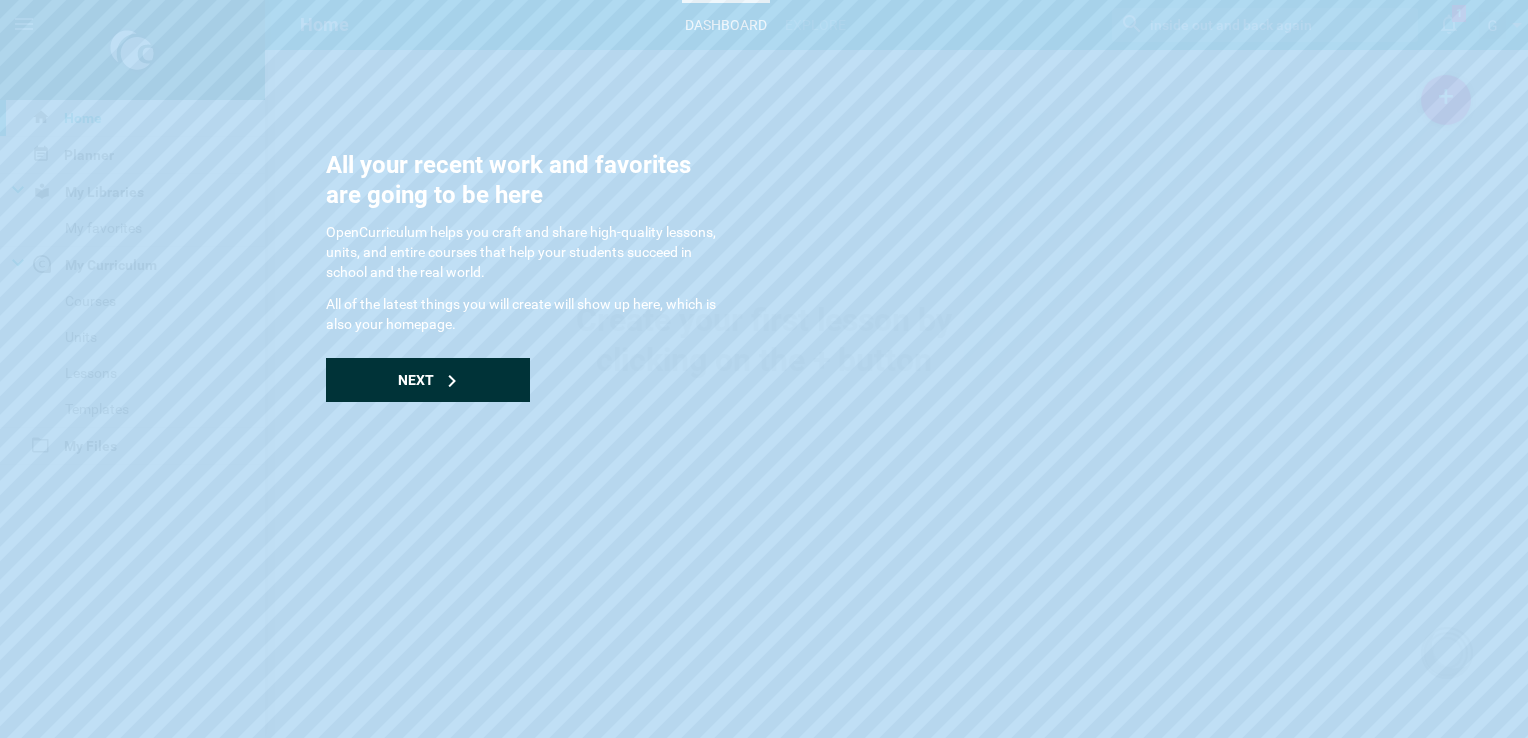 click on "Next" at bounding box center (428, 380) 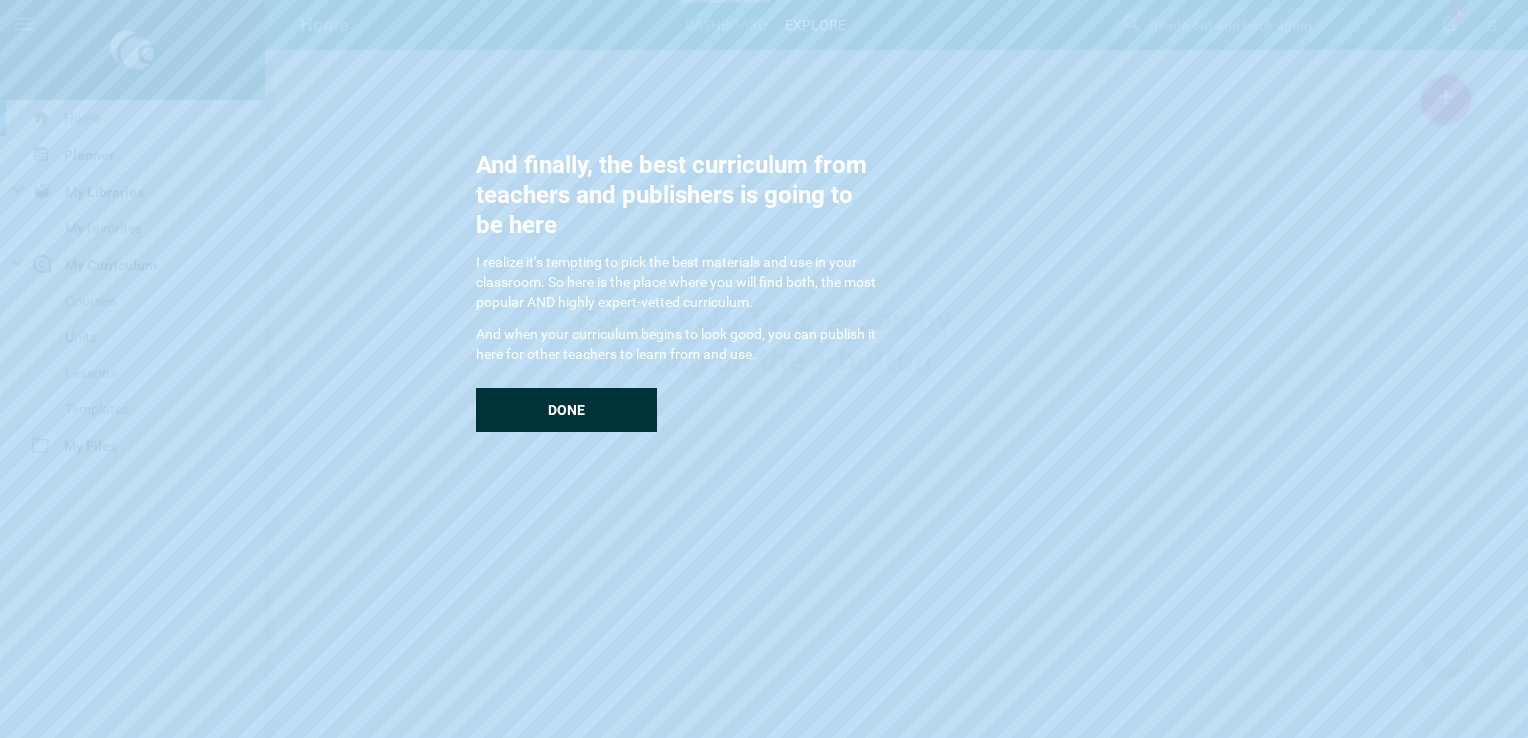 click on "Done" at bounding box center (566, 410) 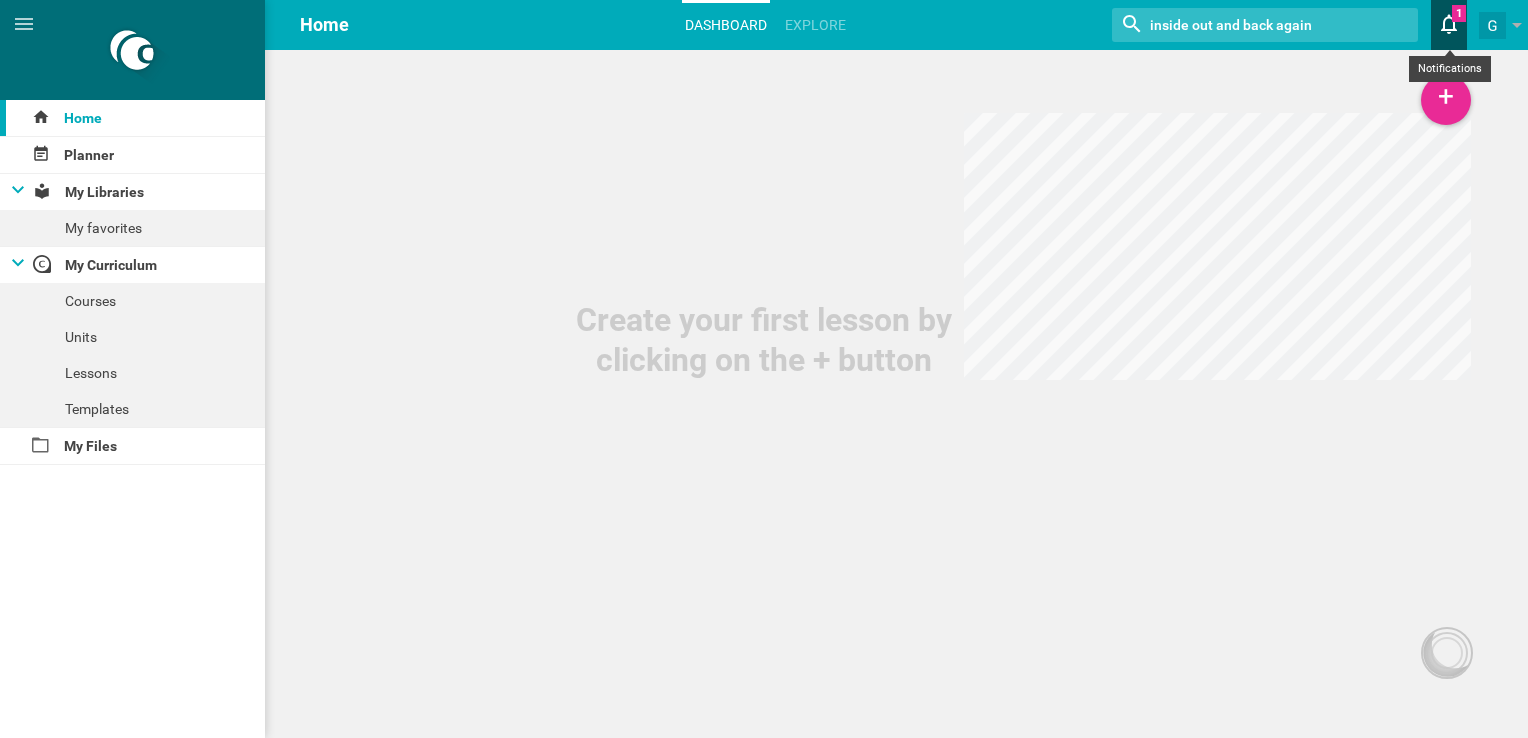 click 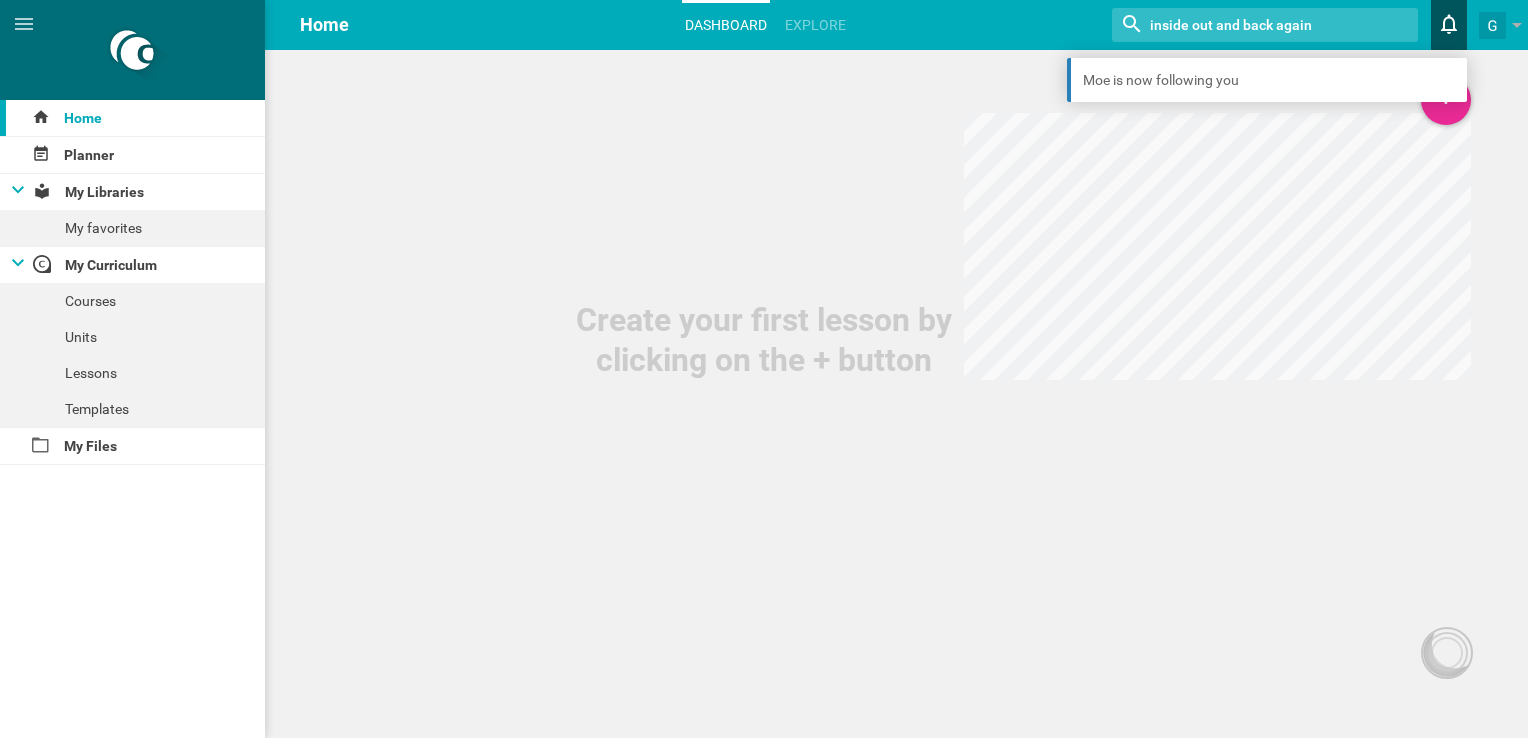 click 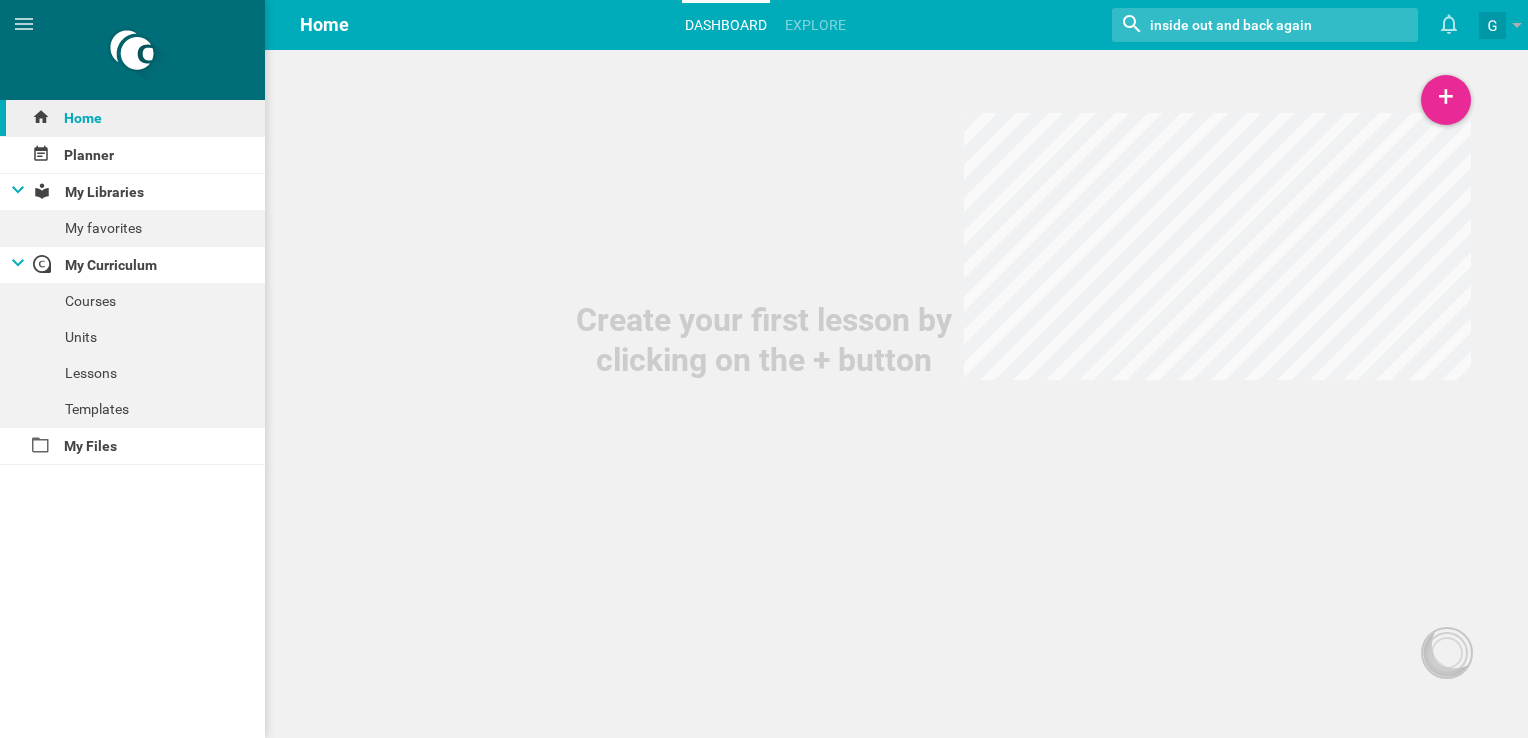click on "Home" at bounding box center (132, 118) 